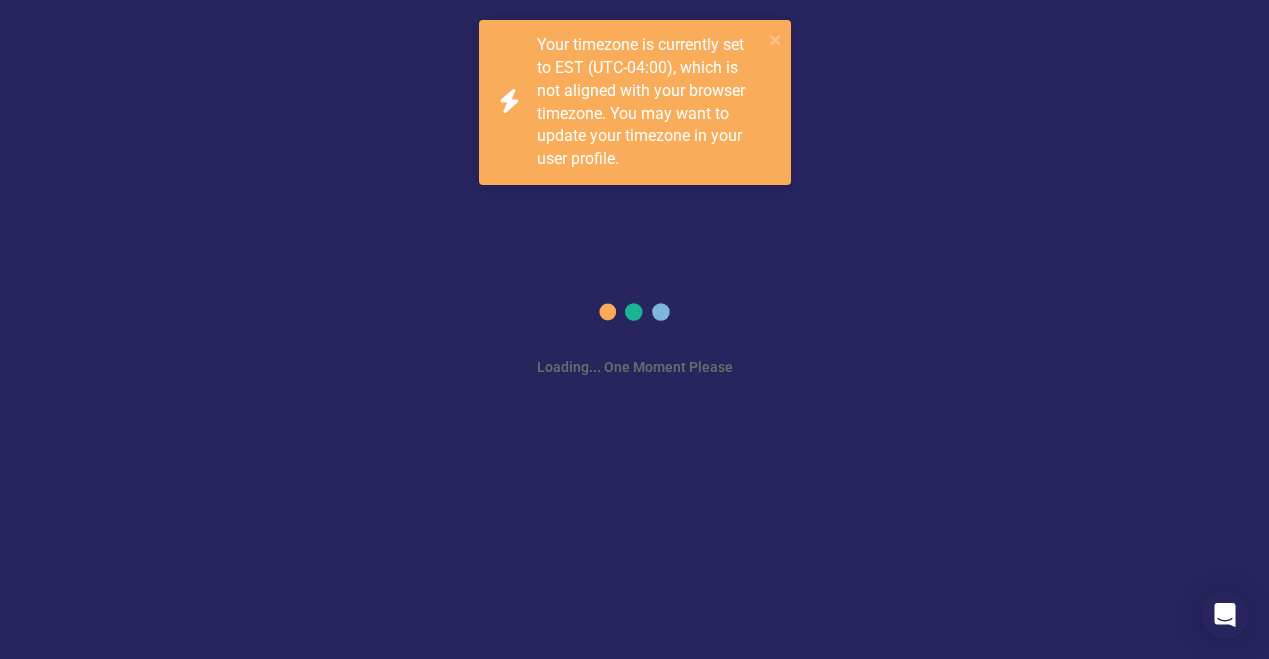scroll, scrollTop: 0, scrollLeft: 0, axis: both 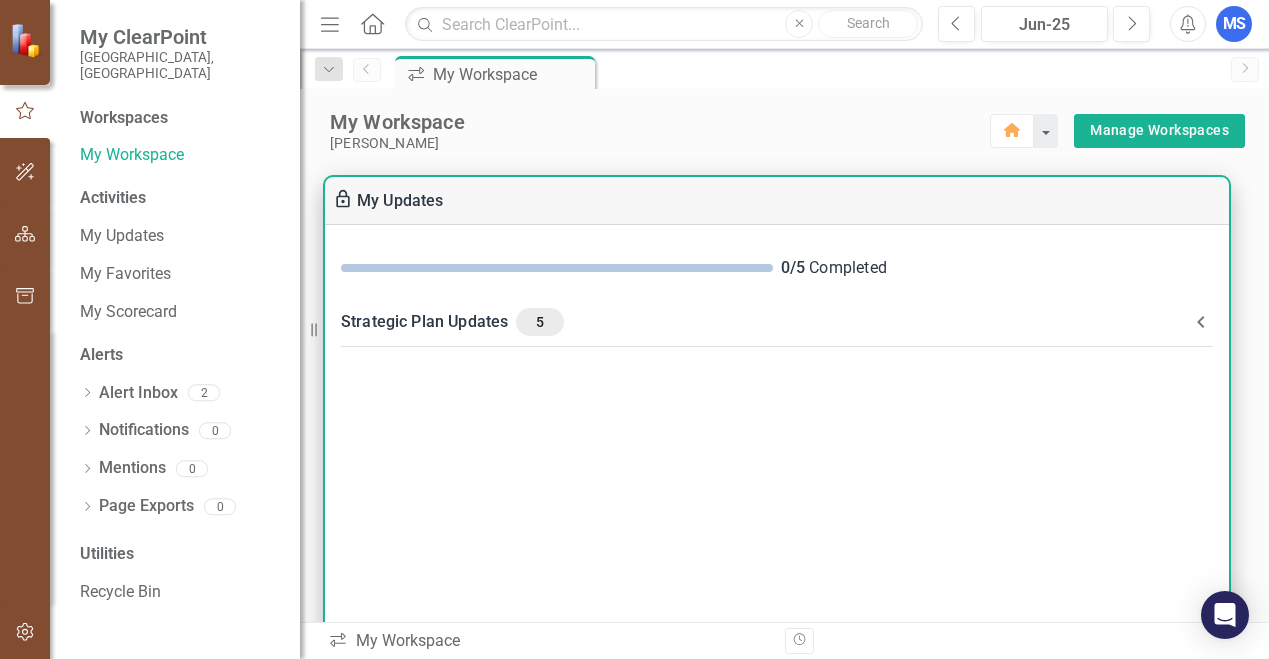 click on "Strategic Plan Updates 5" at bounding box center (765, 322) 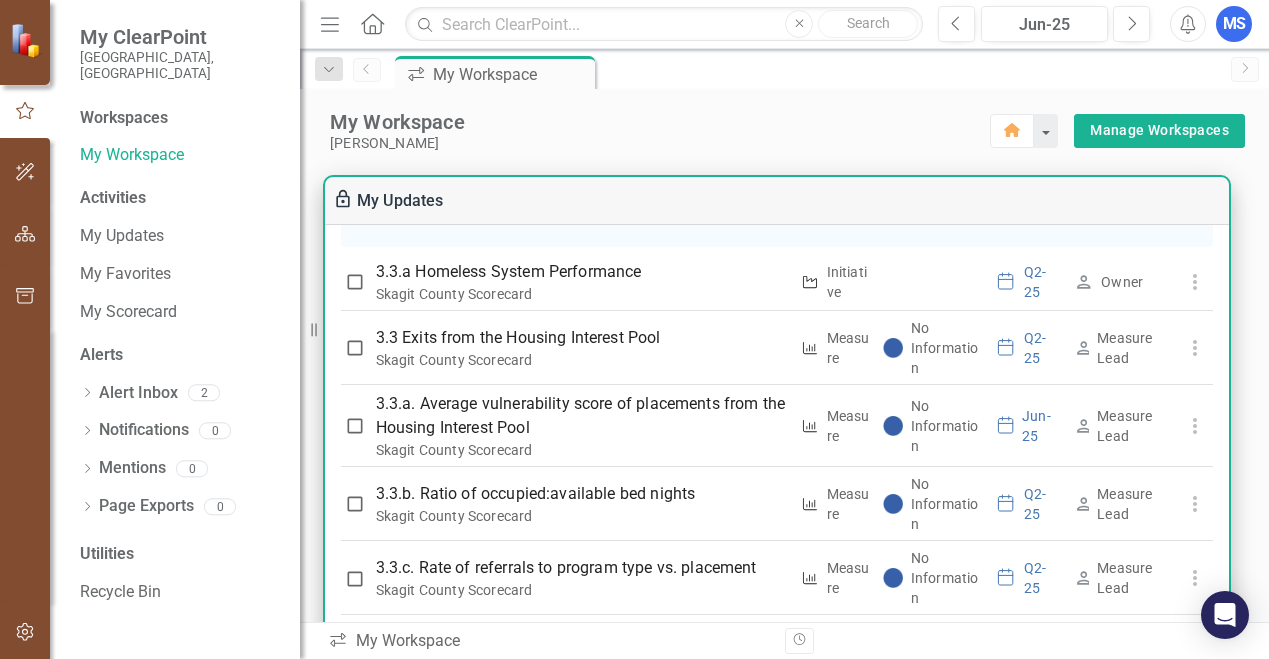 scroll, scrollTop: 658, scrollLeft: 0, axis: vertical 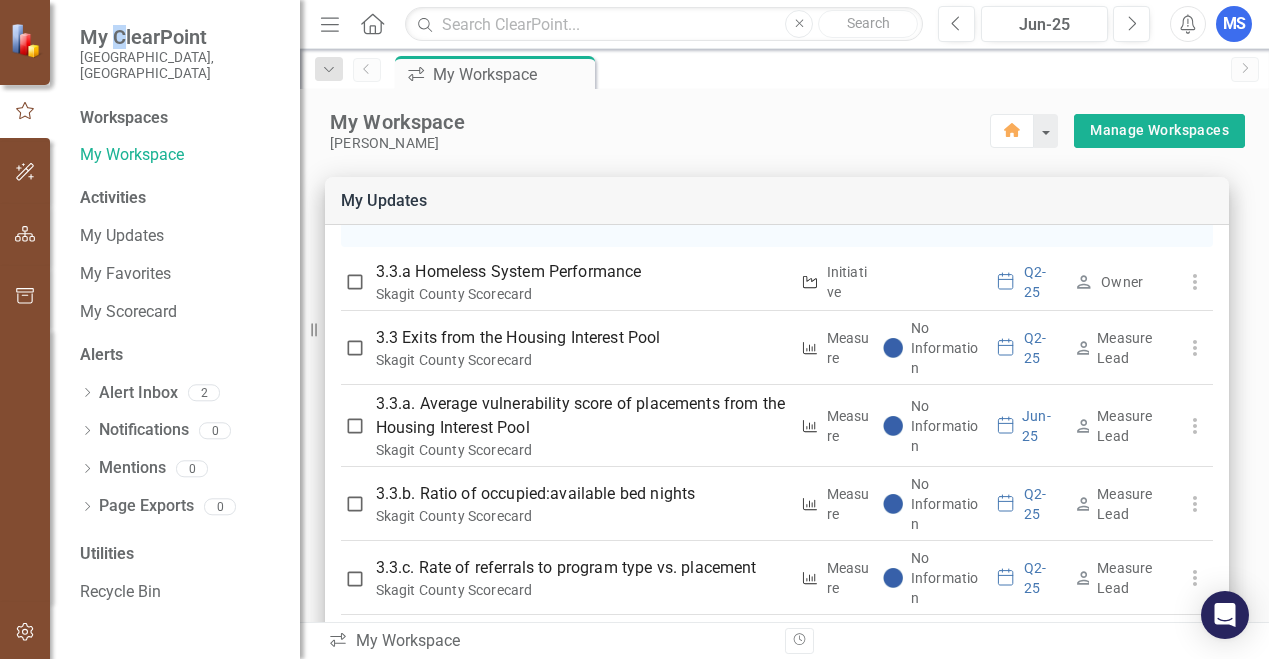 click on "My ClearPoint" at bounding box center (180, 37) 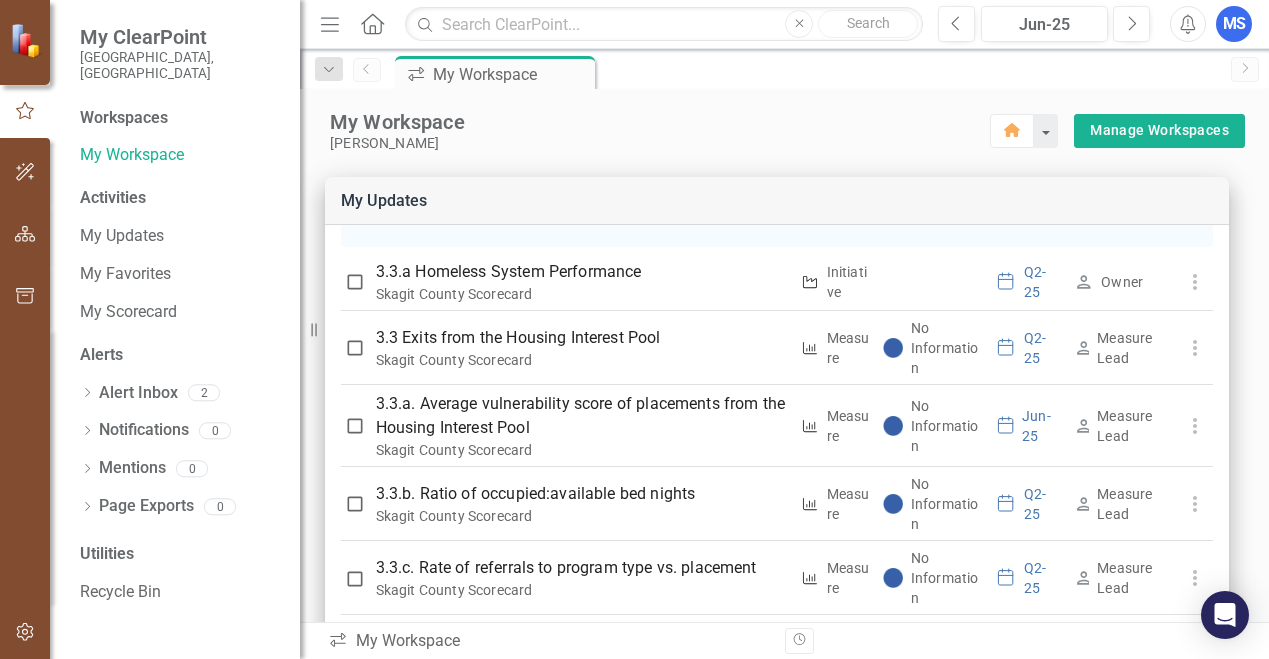 click on "[GEOGRAPHIC_DATA], [GEOGRAPHIC_DATA]" at bounding box center [180, 65] 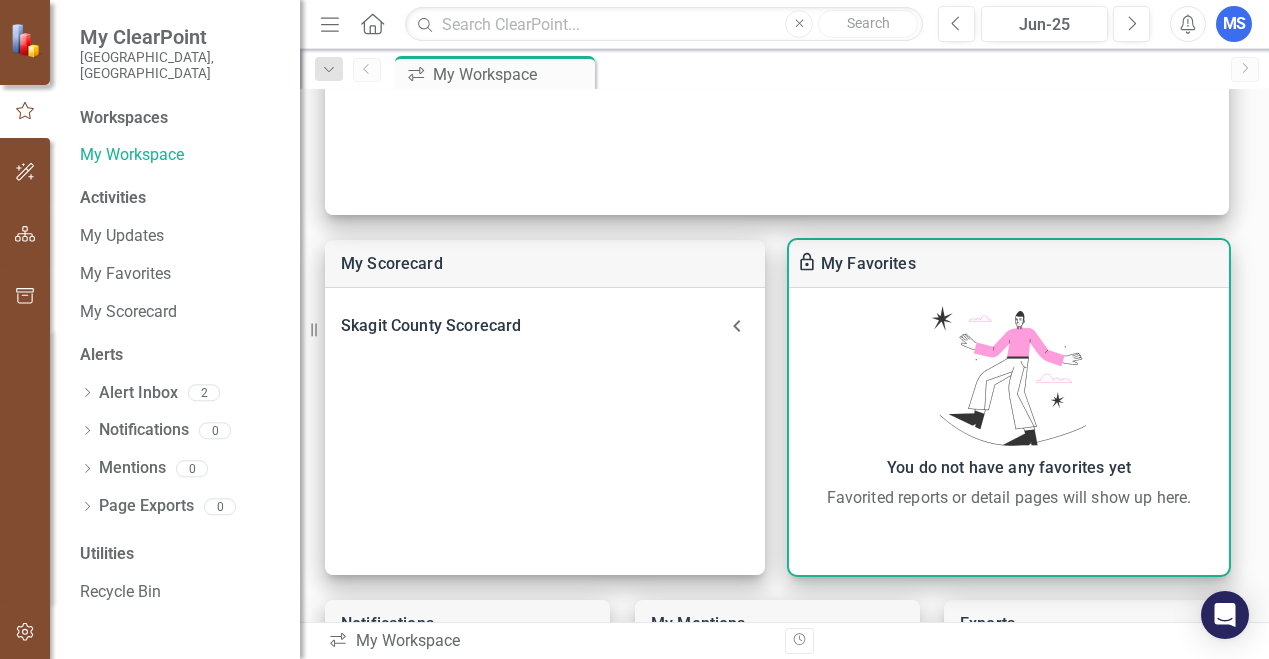 scroll, scrollTop: 0, scrollLeft: 0, axis: both 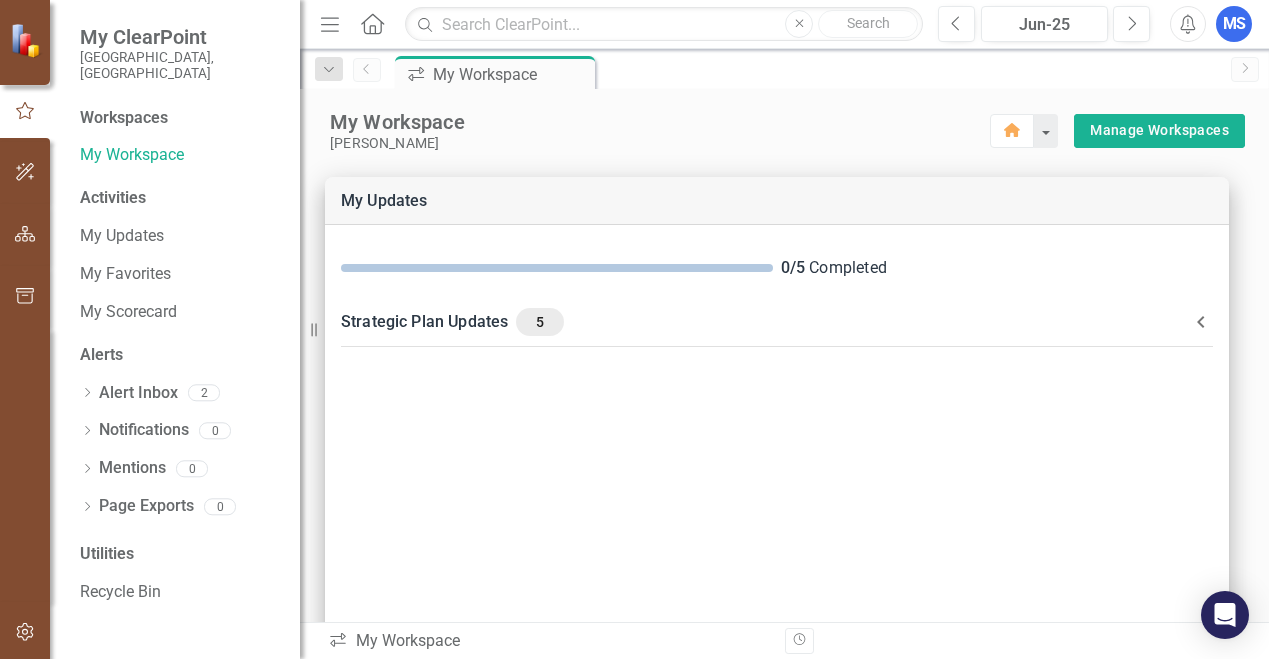 click at bounding box center (25, 40) 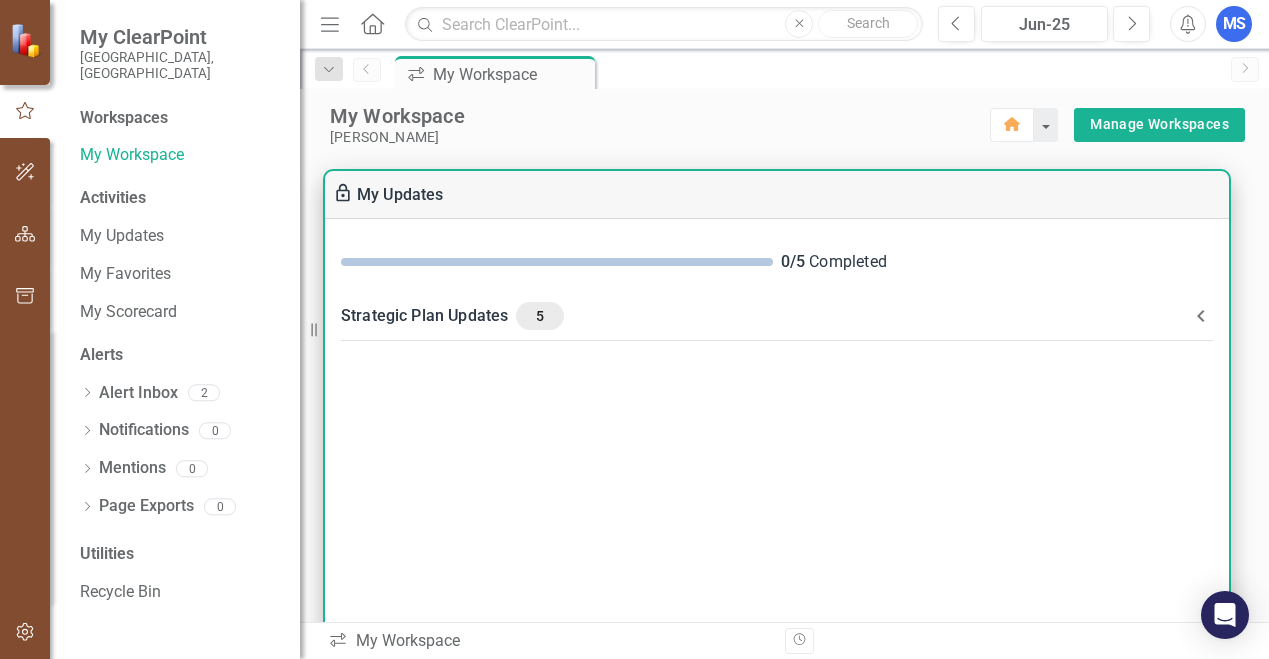 scroll, scrollTop: 0, scrollLeft: 0, axis: both 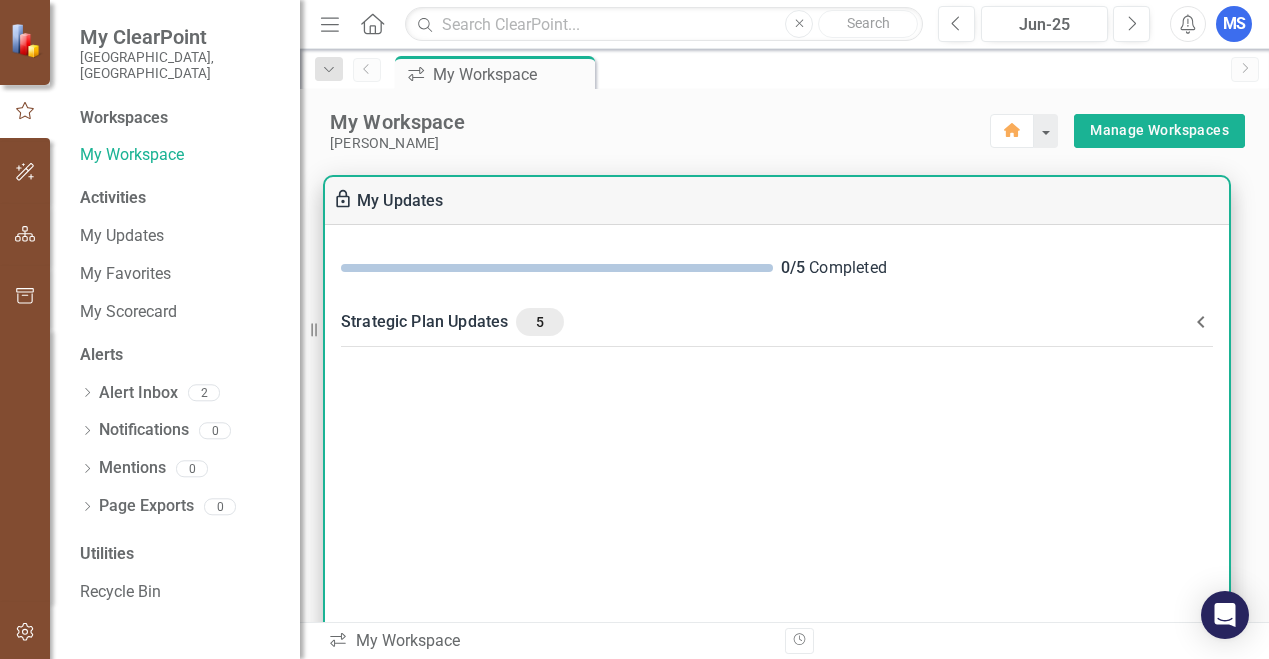 click at bounding box center (557, 268) 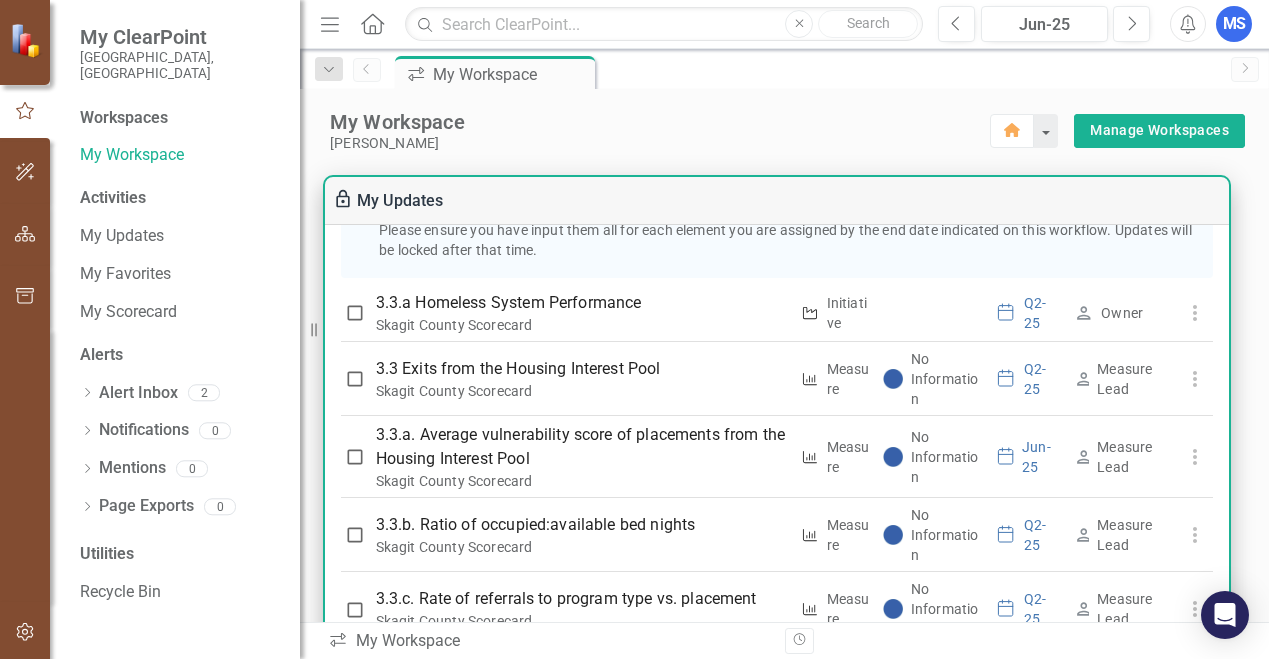scroll, scrollTop: 658, scrollLeft: 0, axis: vertical 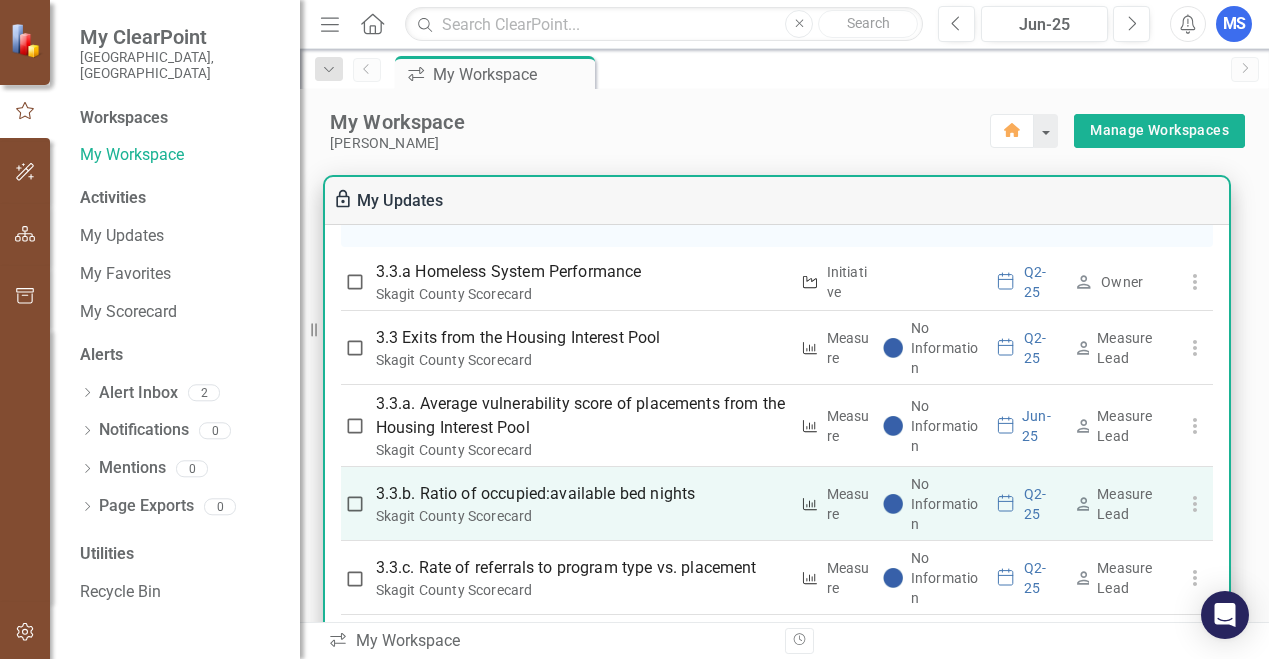 click on "3.3.b. Ratio of occupied:available bed nights" at bounding box center (582, 494) 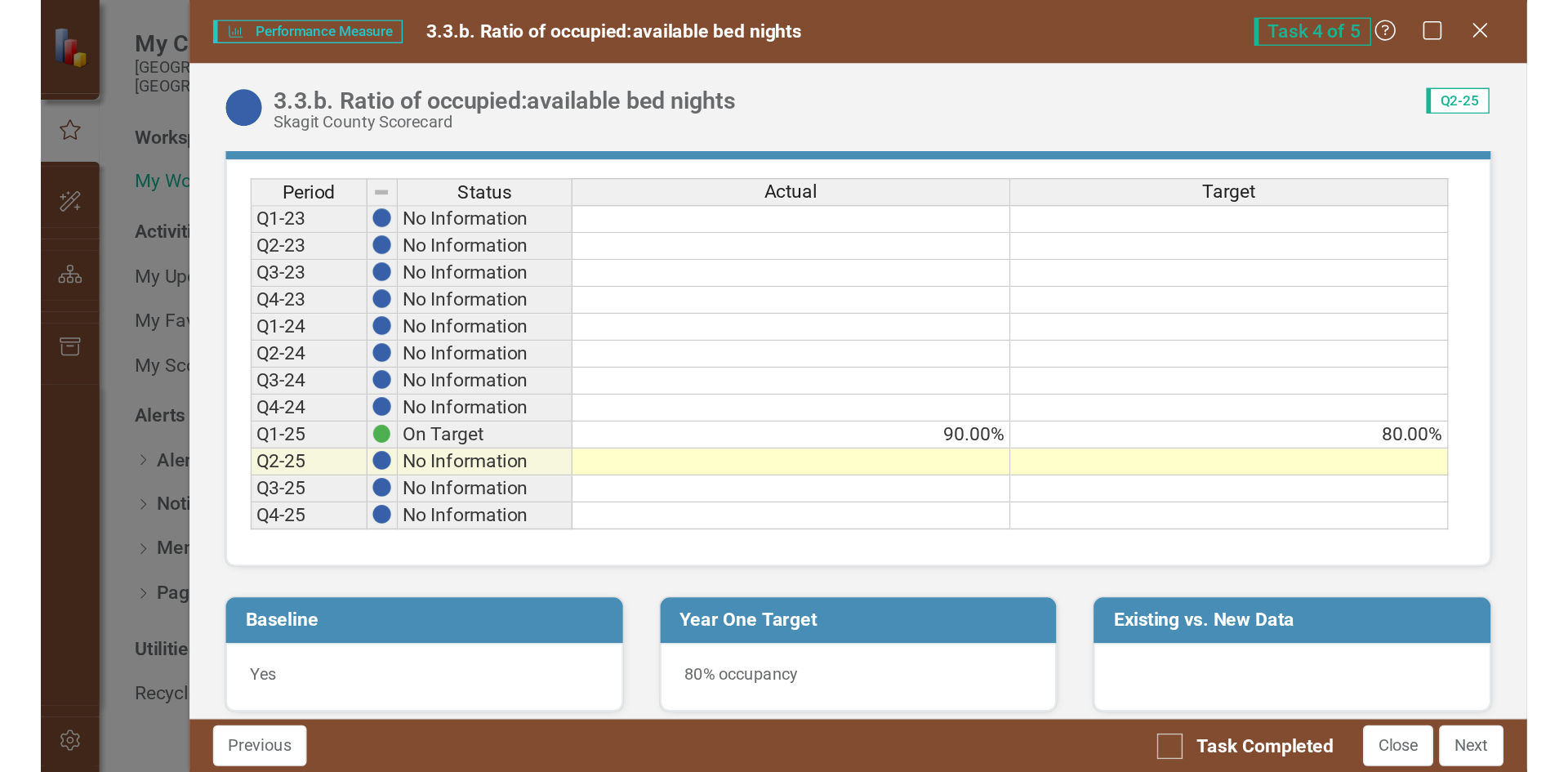 scroll, scrollTop: 794, scrollLeft: 0, axis: vertical 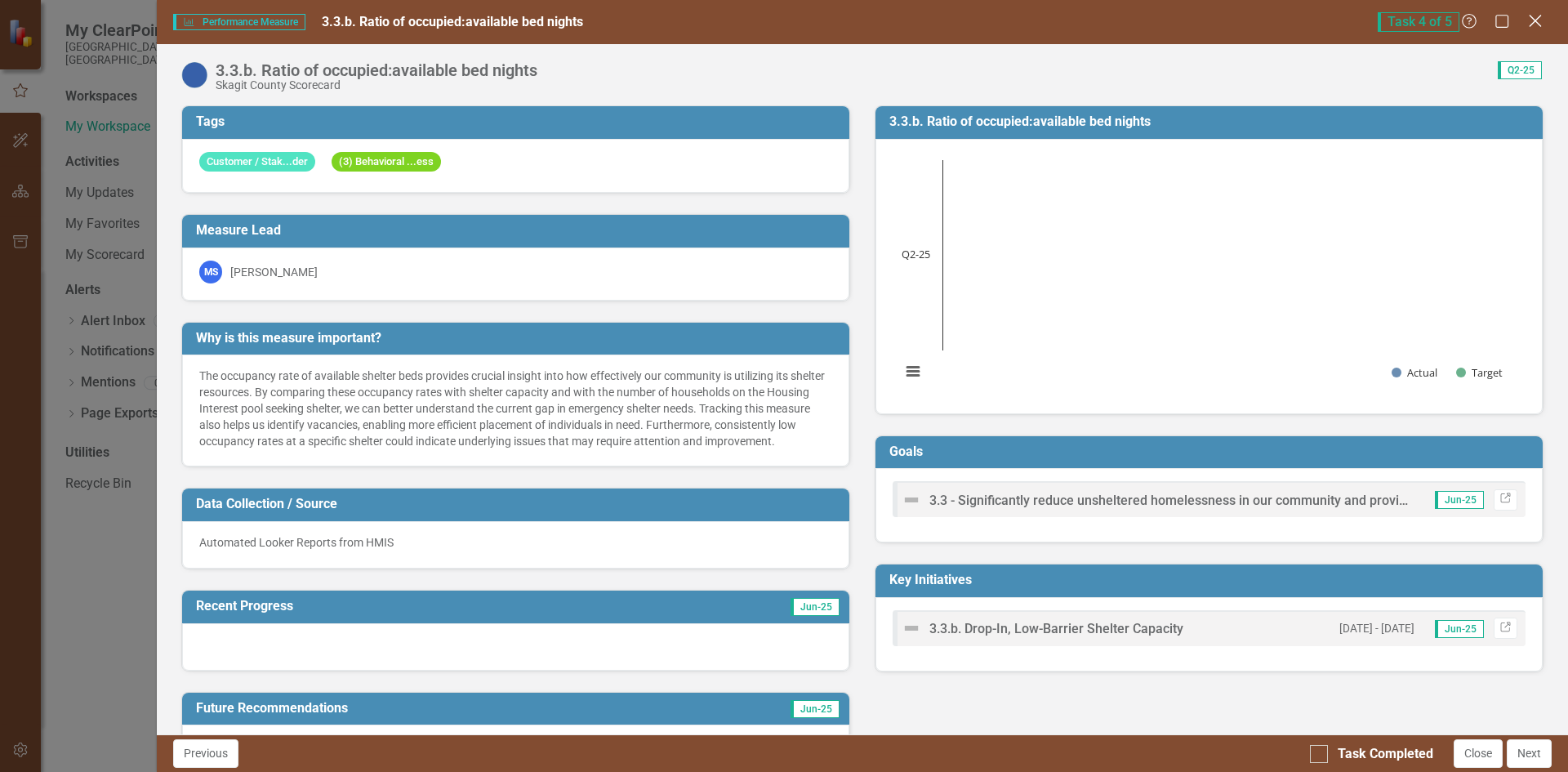 click on "Close" 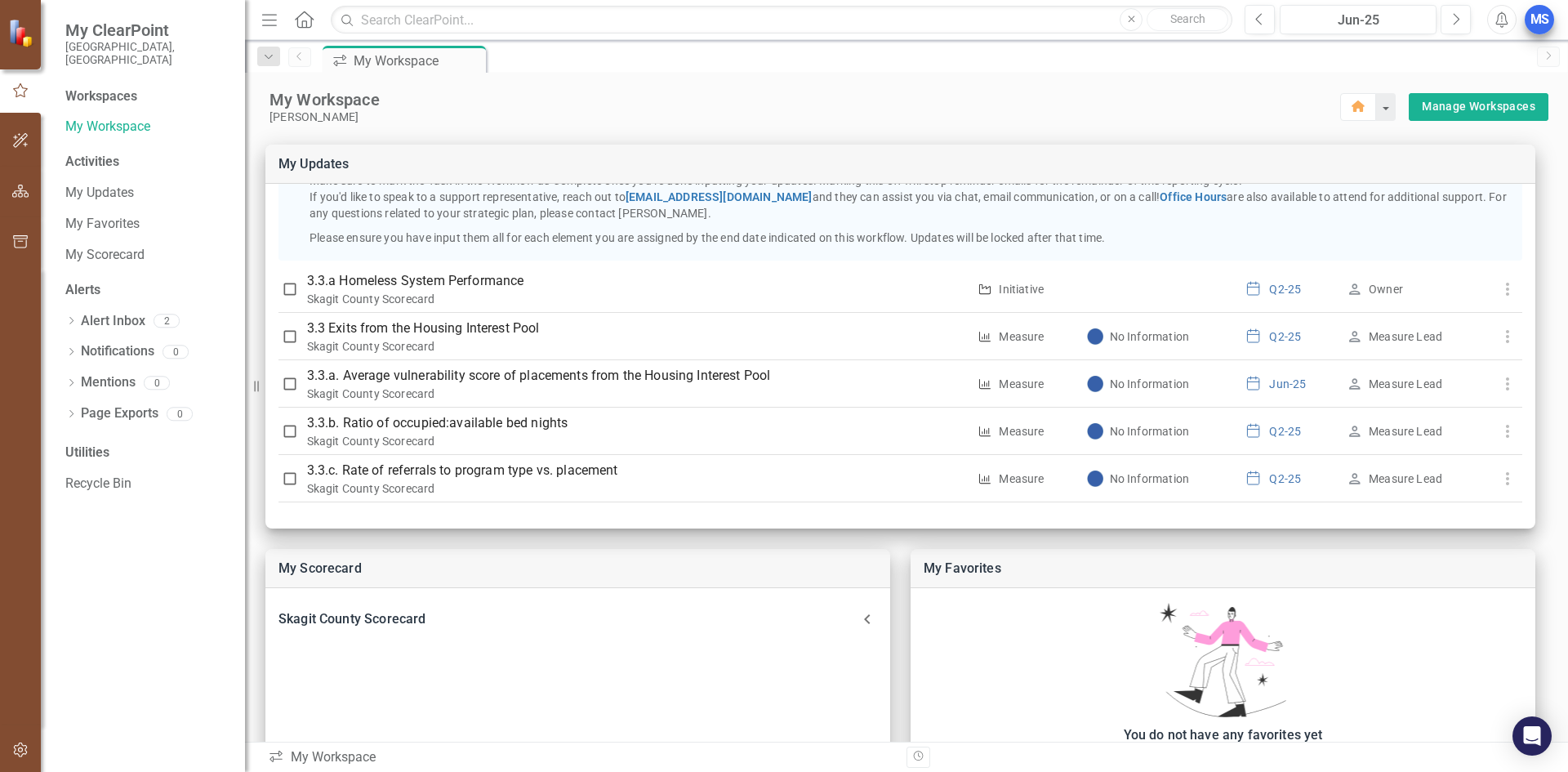 drag, startPoint x: 1567, startPoint y: 15, endPoint x: 1548, endPoint y: 19, distance: 19.4165 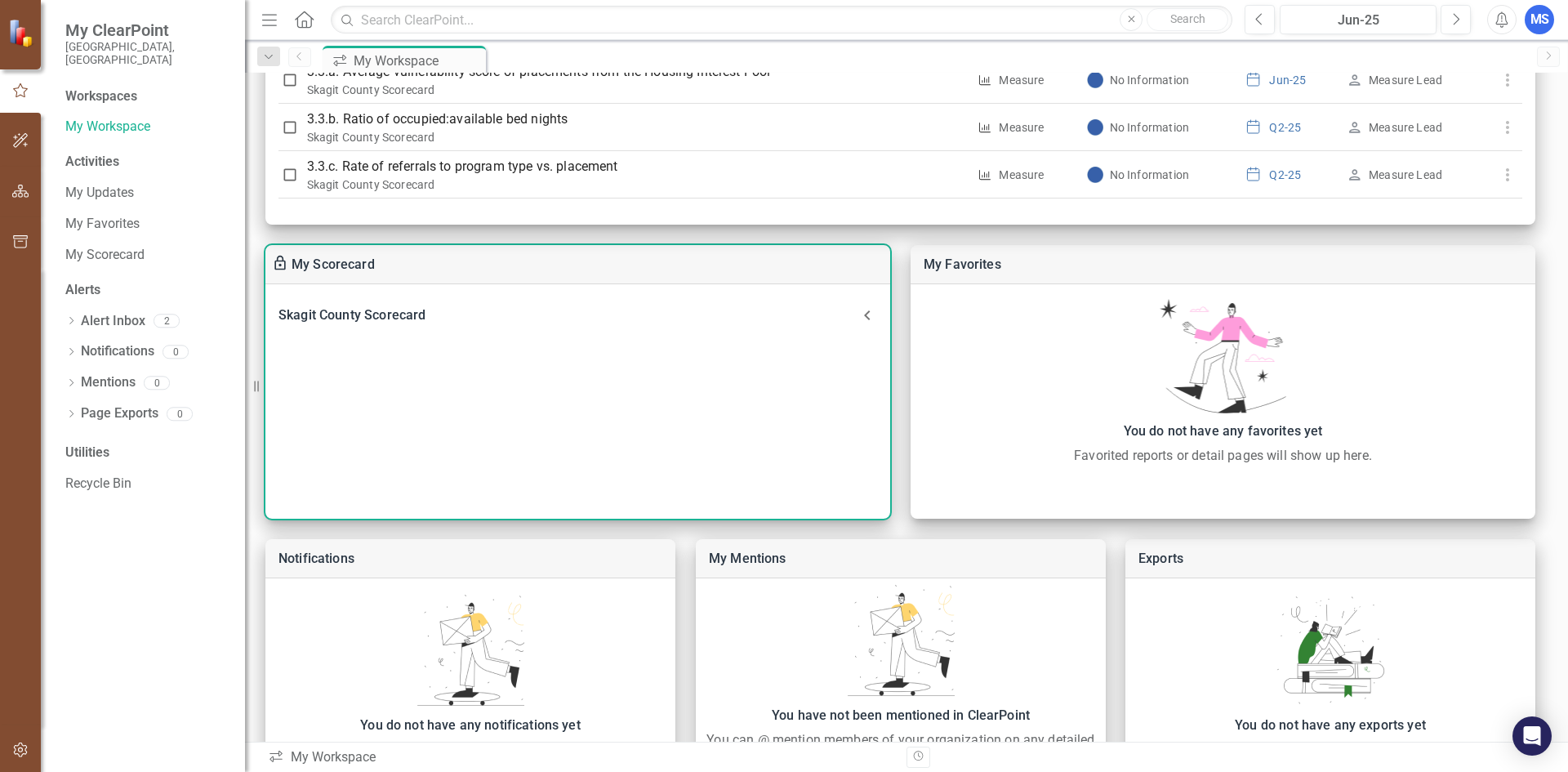 scroll, scrollTop: 0, scrollLeft: 0, axis: both 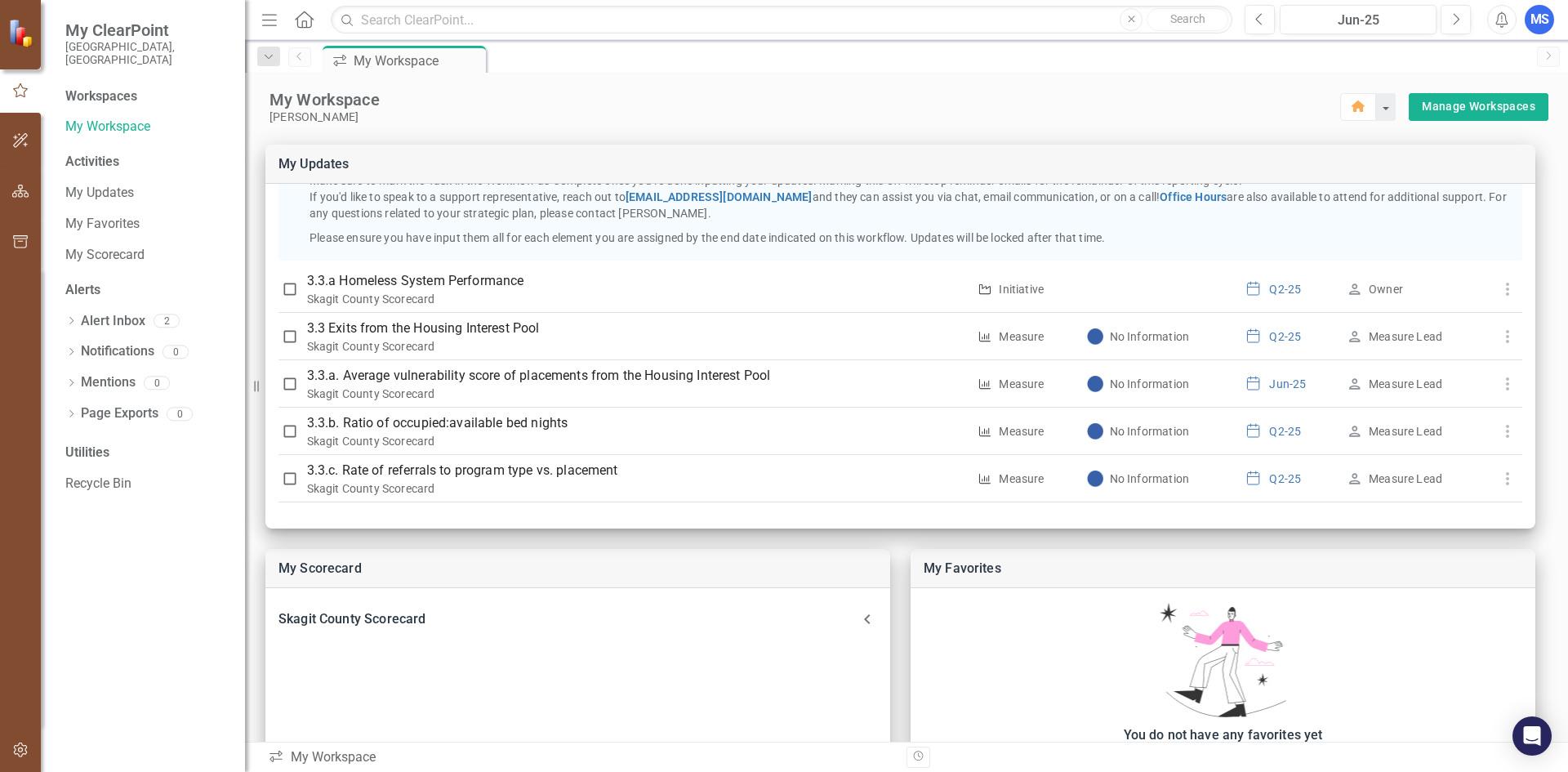 click on "Home" 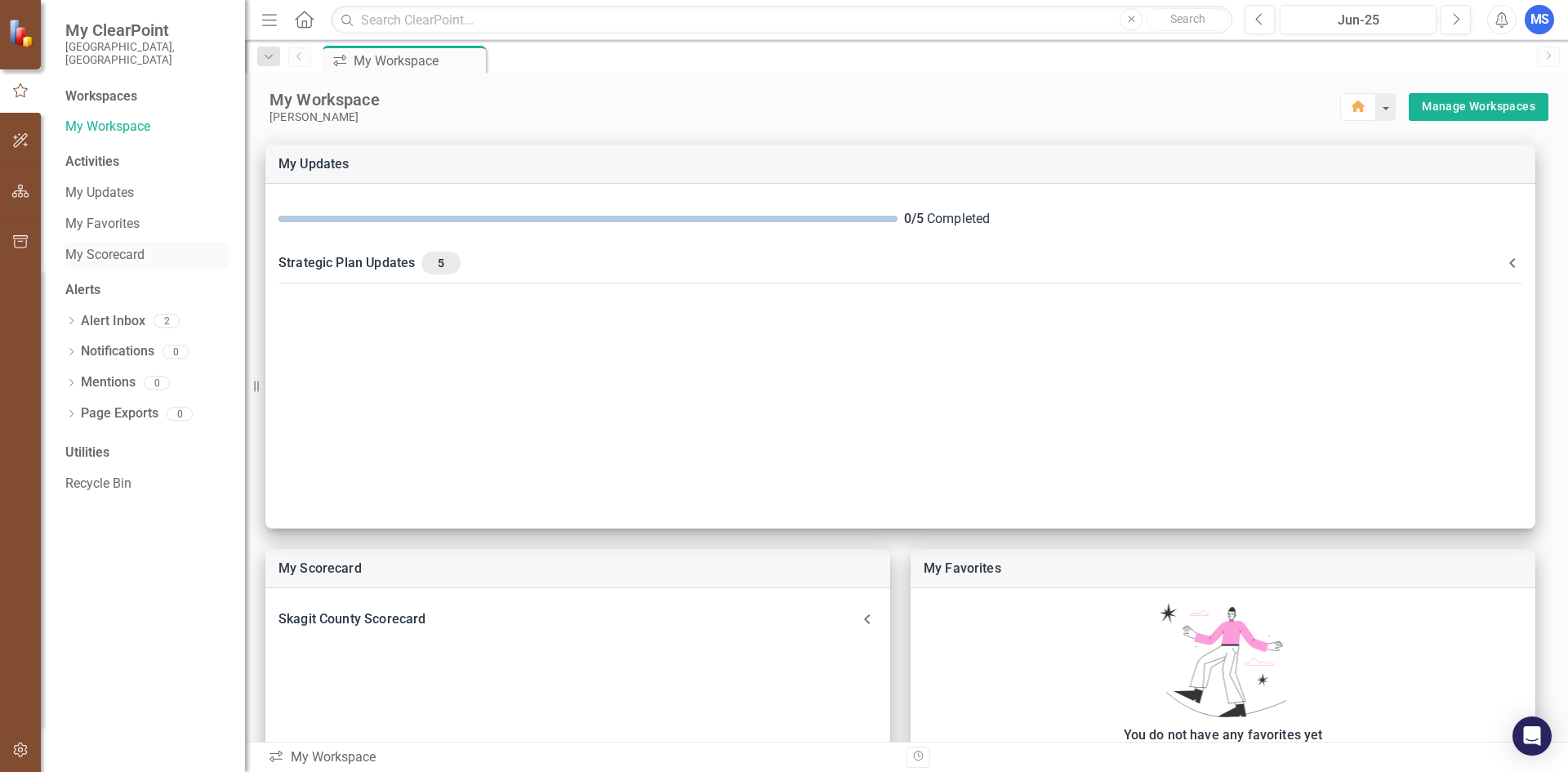 click on "My Scorecard" at bounding box center [147, 255] 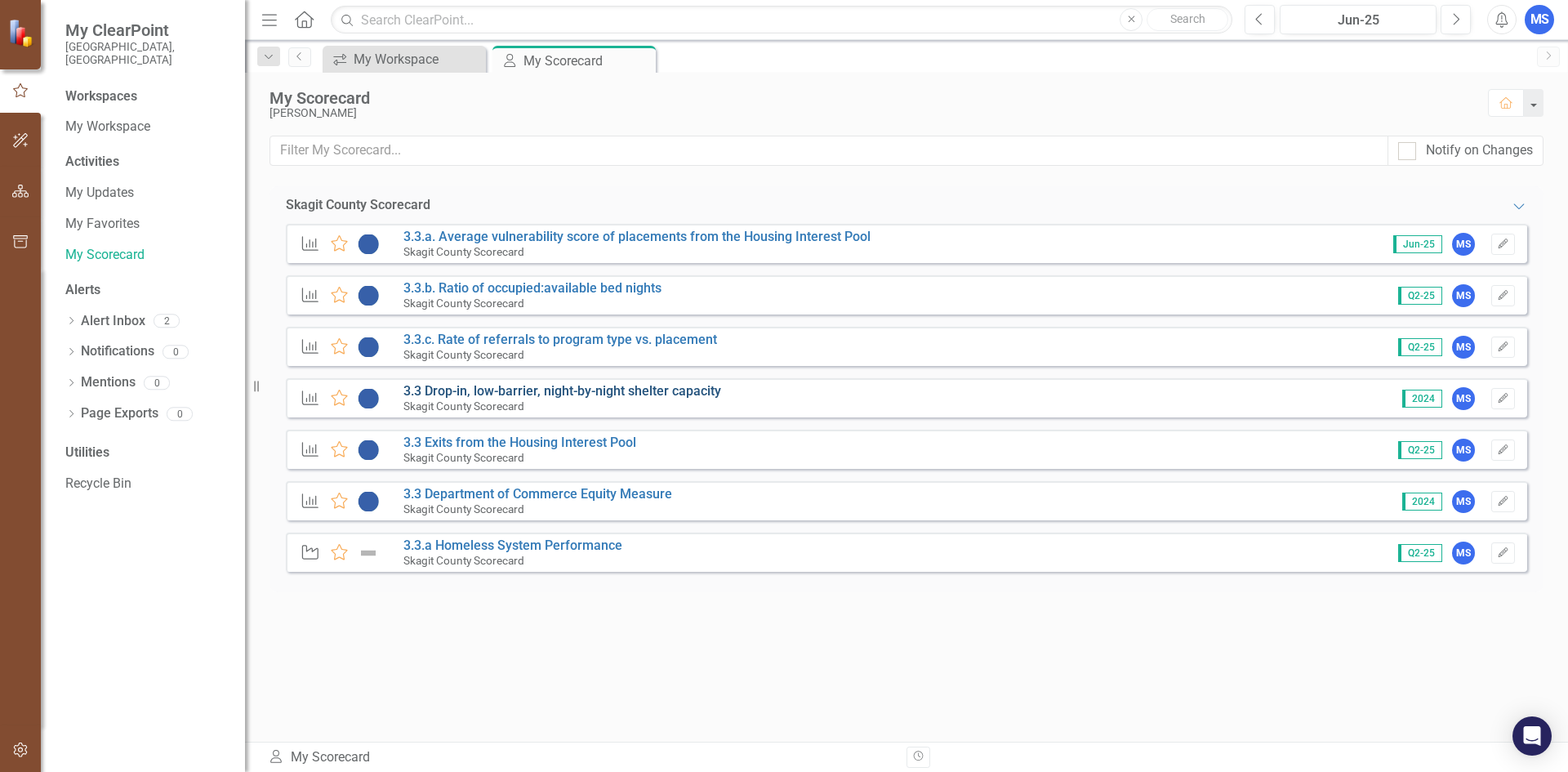 click on "3.3 Drop-in, low-barrier, night-by-night shelter capacity" at bounding box center [562, 390] 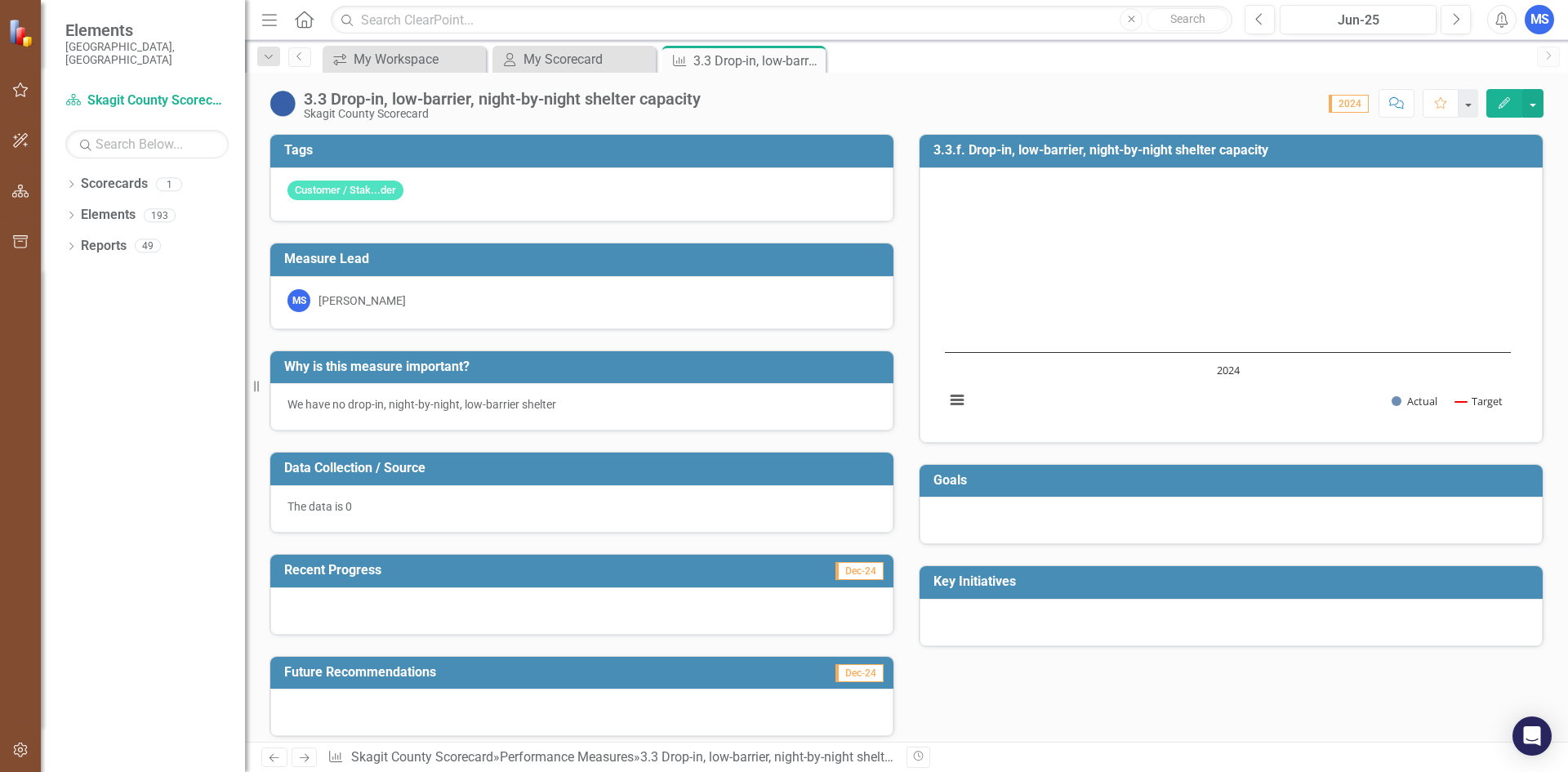 click 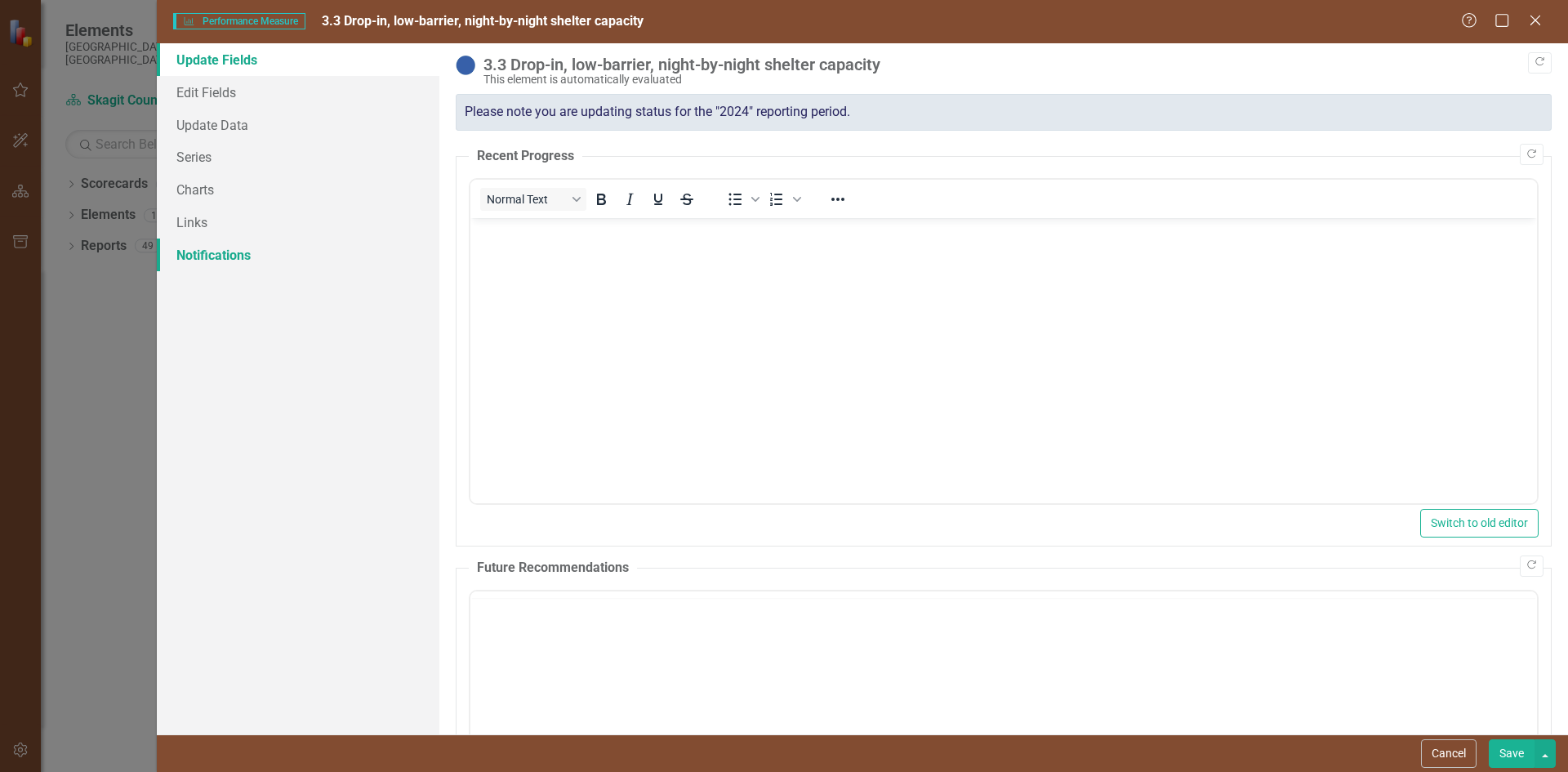 scroll, scrollTop: 0, scrollLeft: 0, axis: both 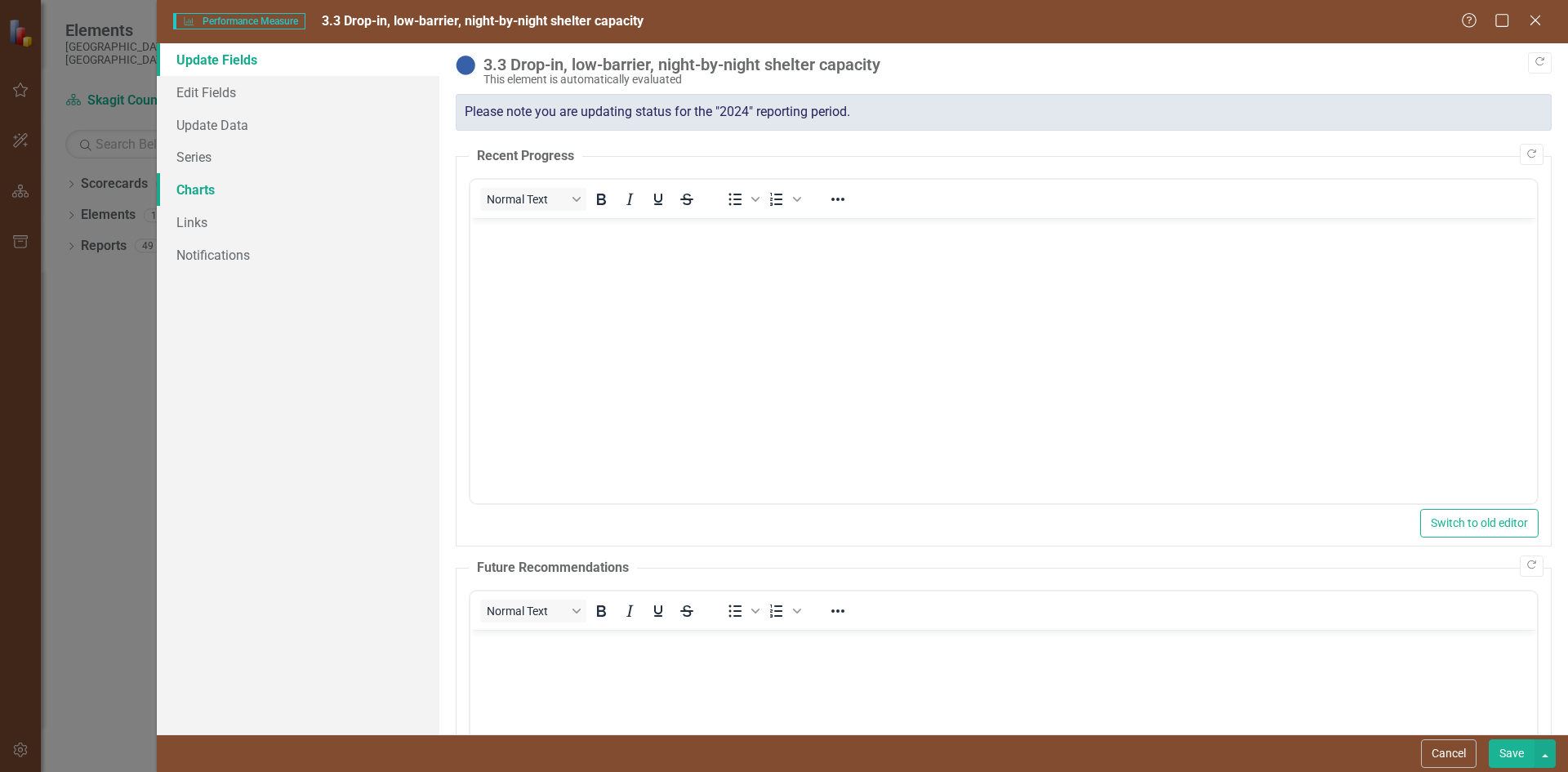 click on "Charts" at bounding box center (298, 190) 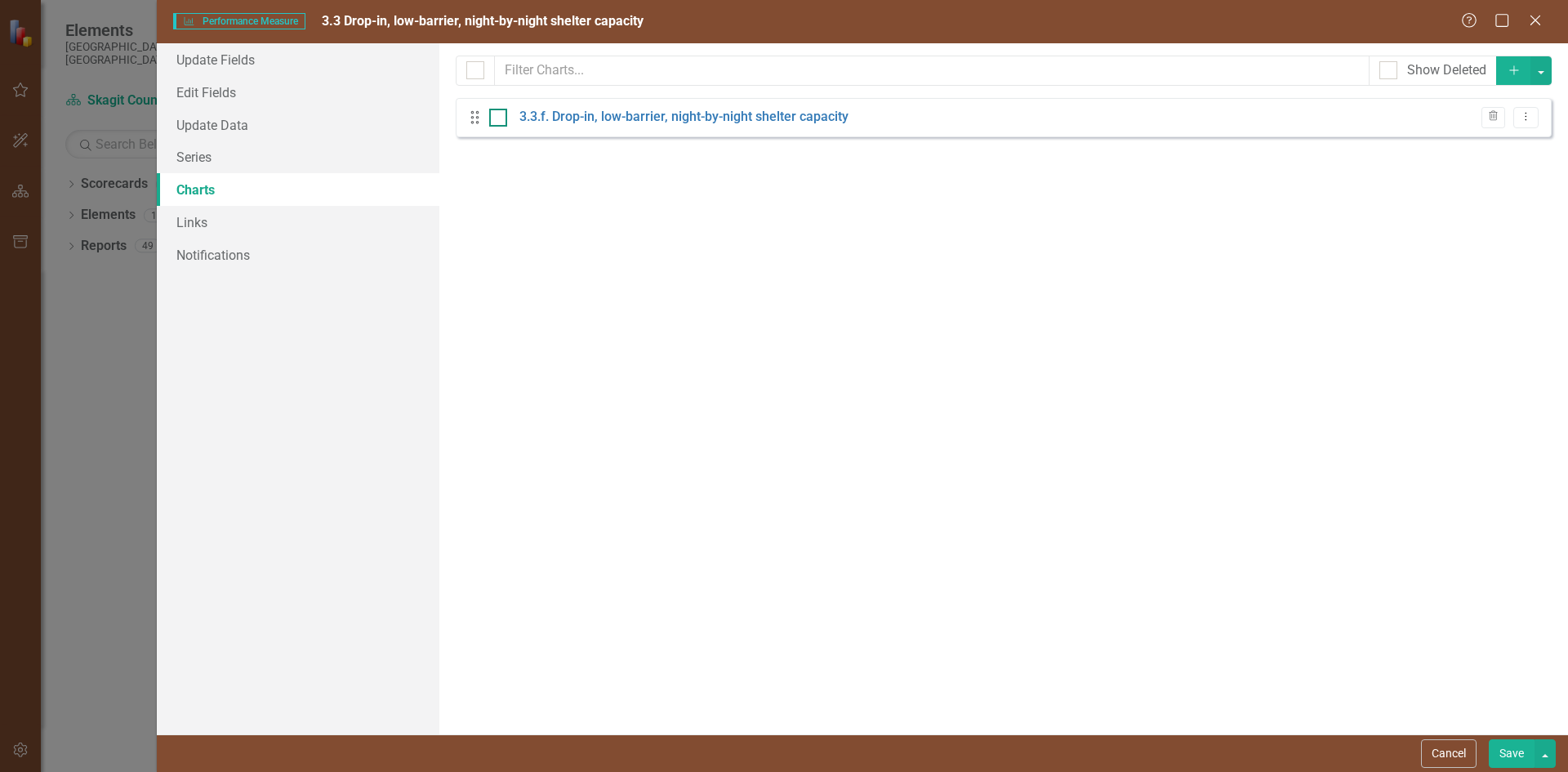 click at bounding box center [494, 114] 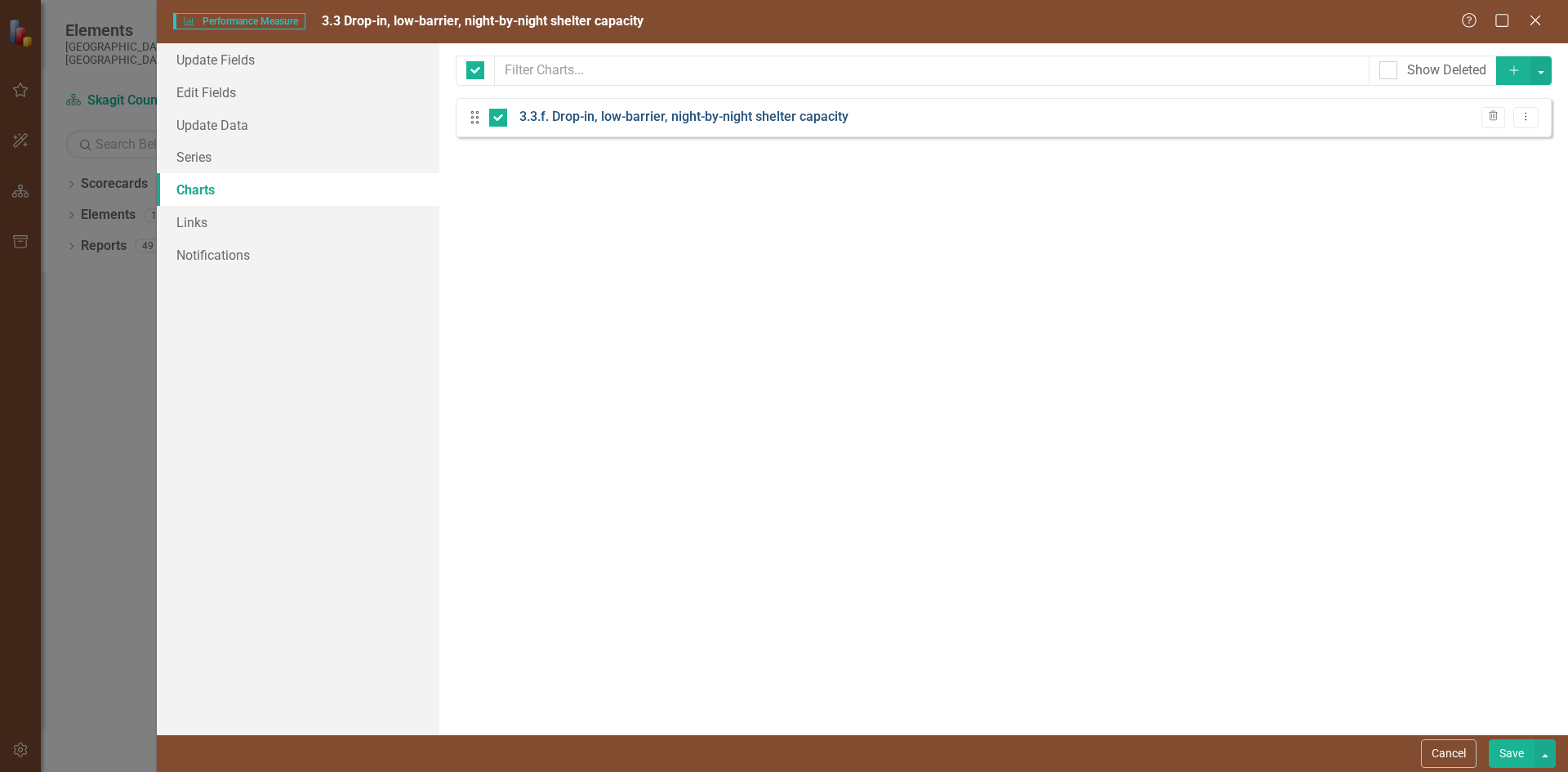 click on "3.3.f. Drop-in, low-barrier, night-by-night shelter capacity" at bounding box center [684, 117] 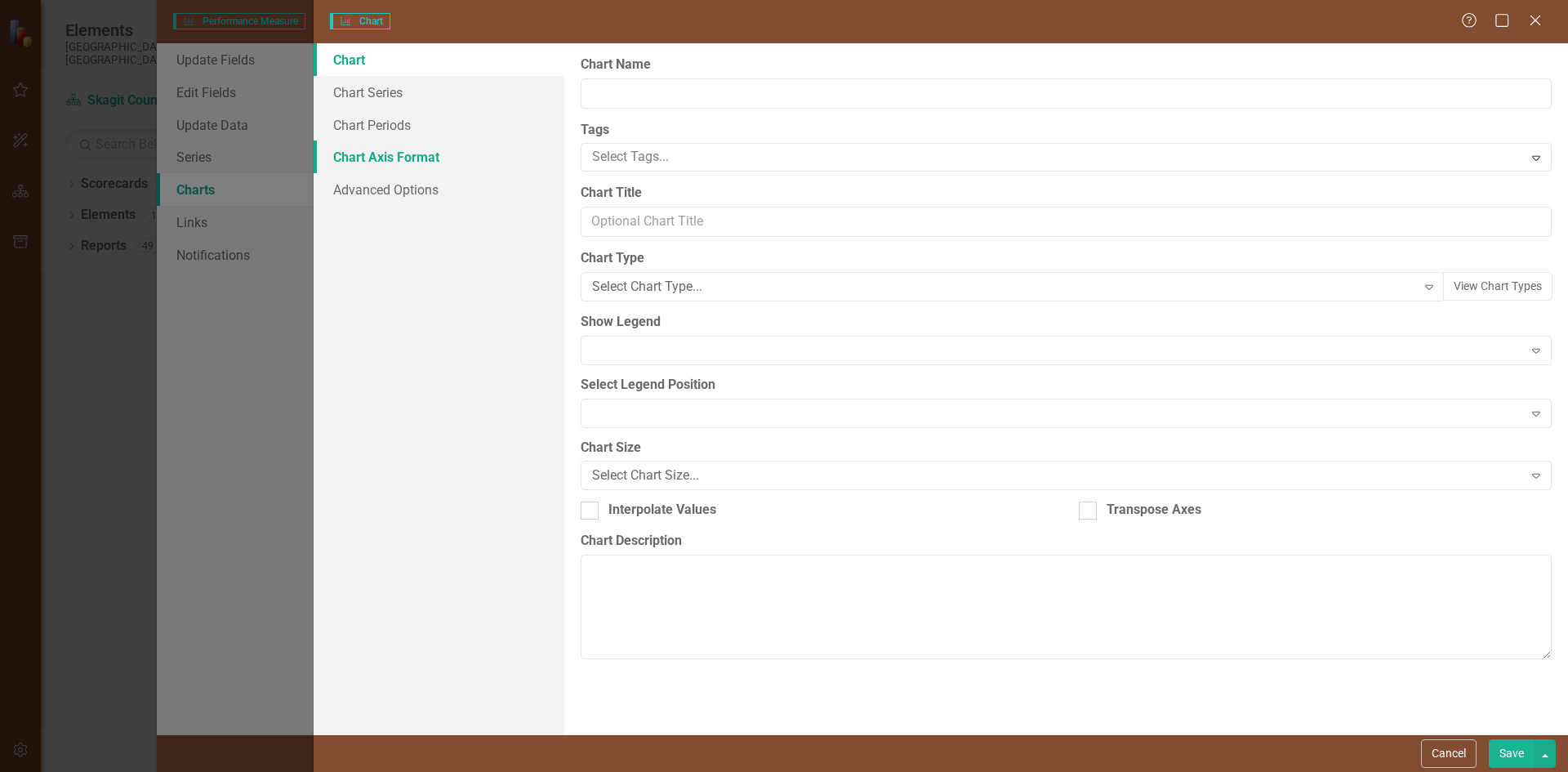 type on "3.3.f. Drop-in, low-barrier, night-by-night shelter capacity" 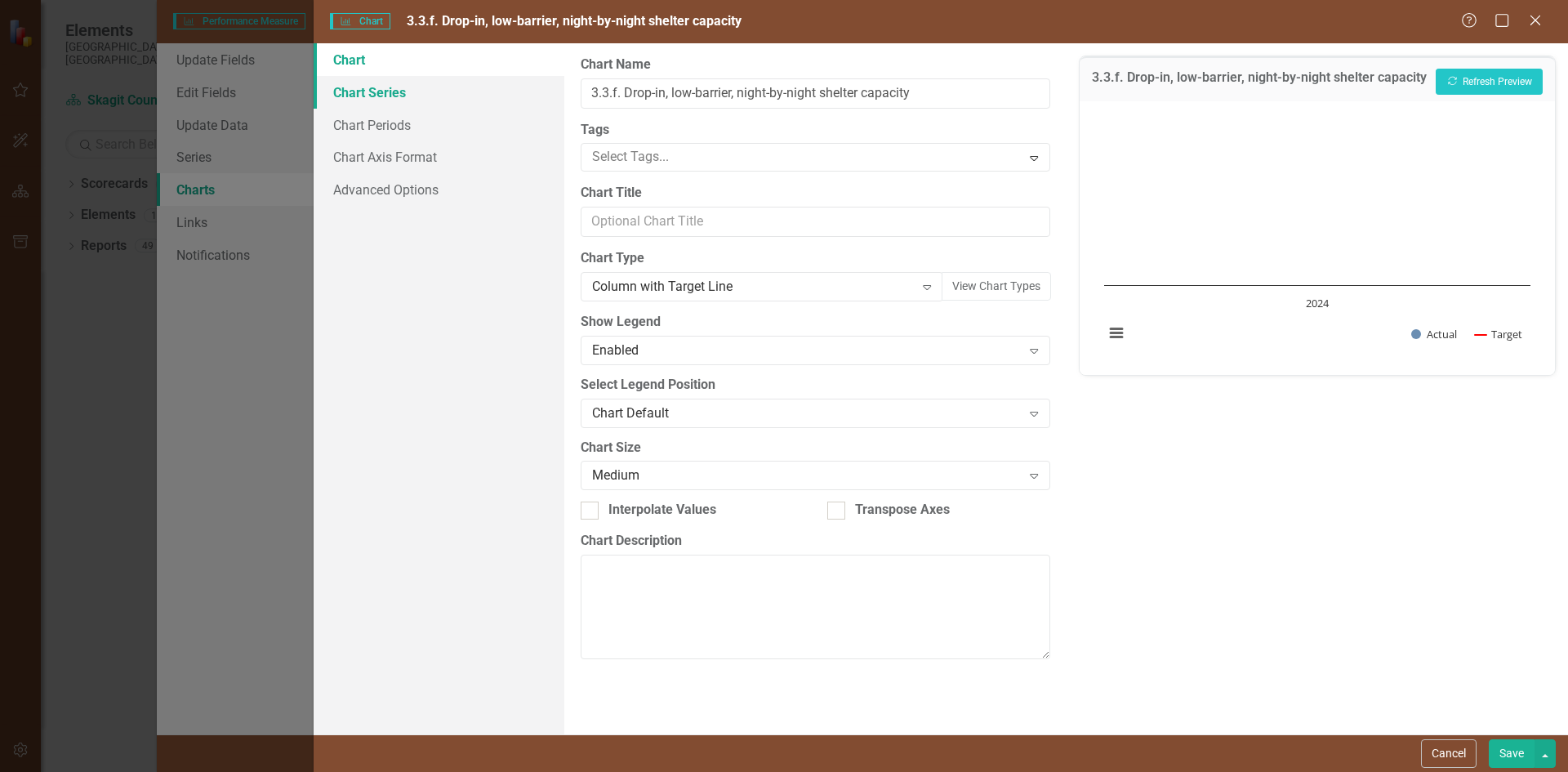 click on "Chart Series" at bounding box center (439, 92) 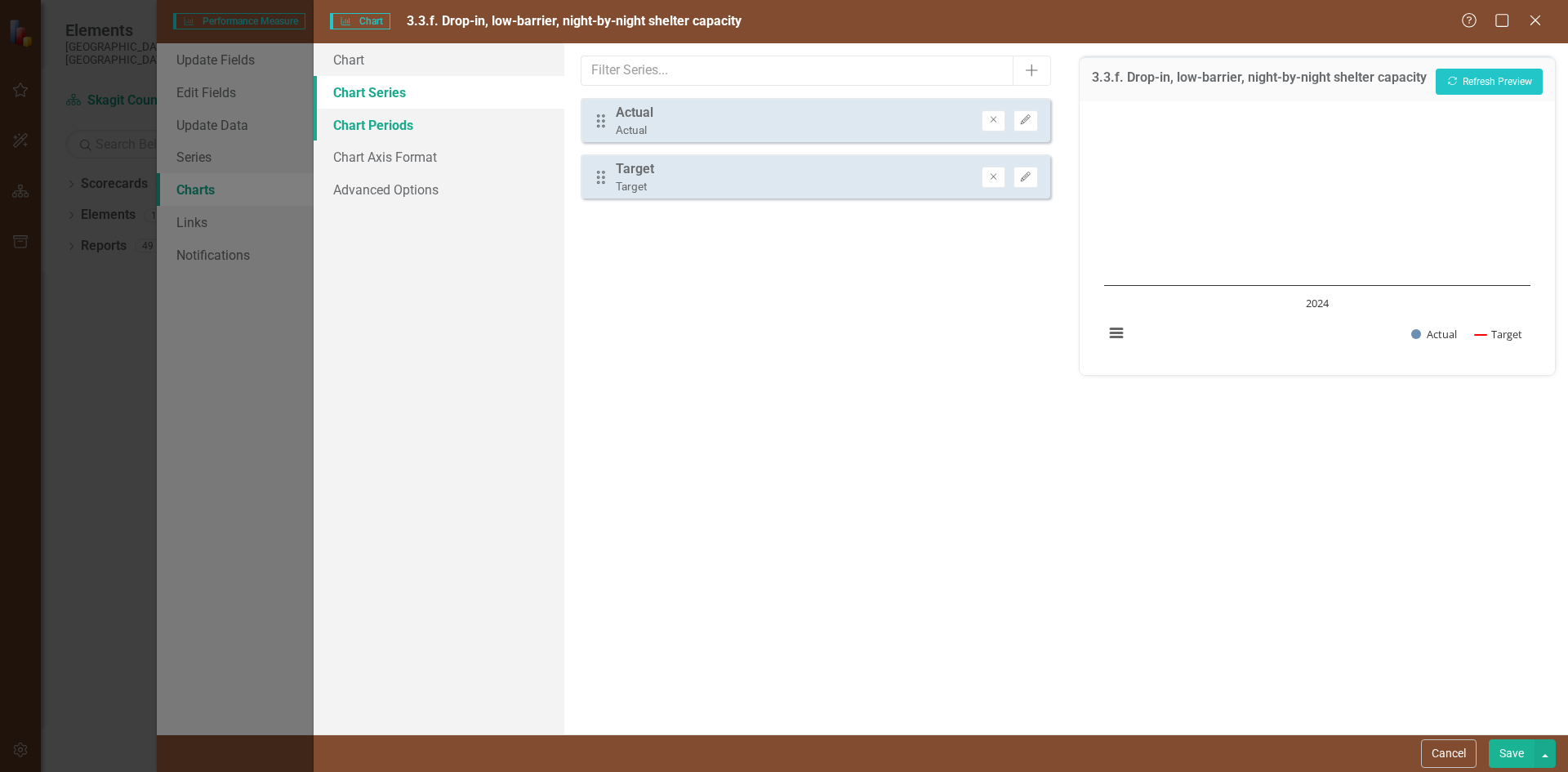 click on "Chart Periods" at bounding box center (439, 125) 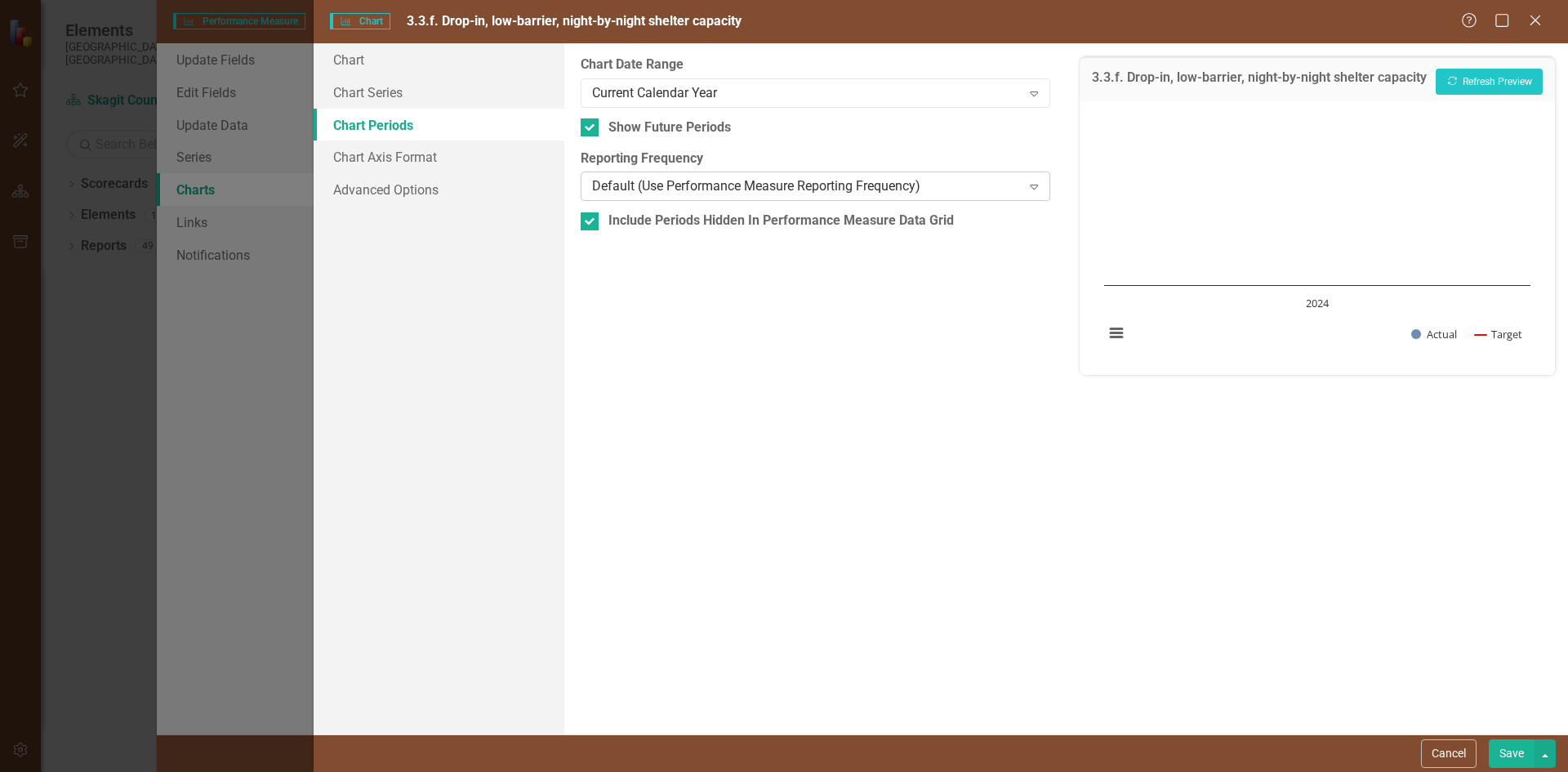 click on "Default (Use Performance Measure Reporting Frequency)" at bounding box center [806, 186] 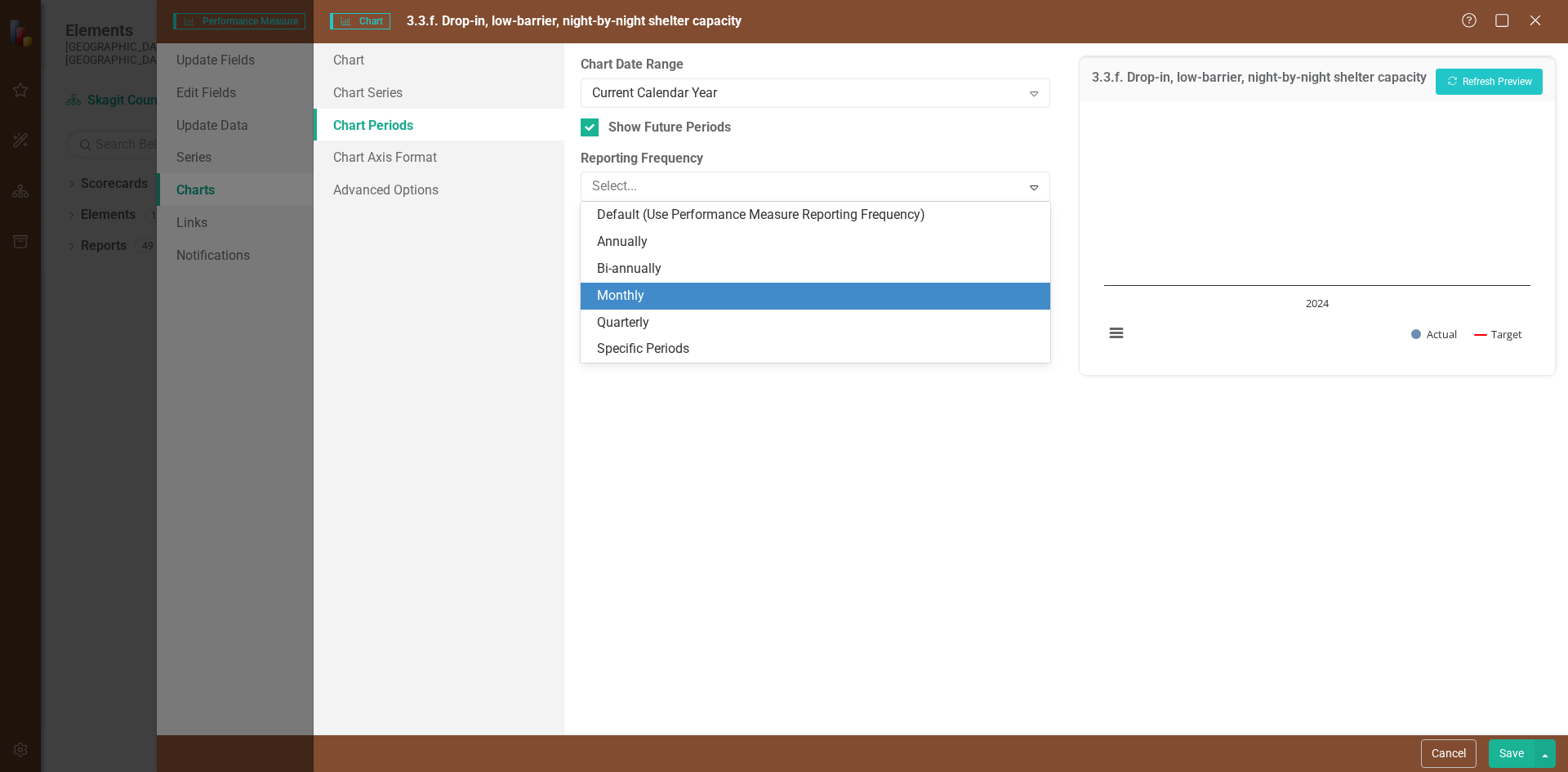click on "Monthly" at bounding box center [818, 296] 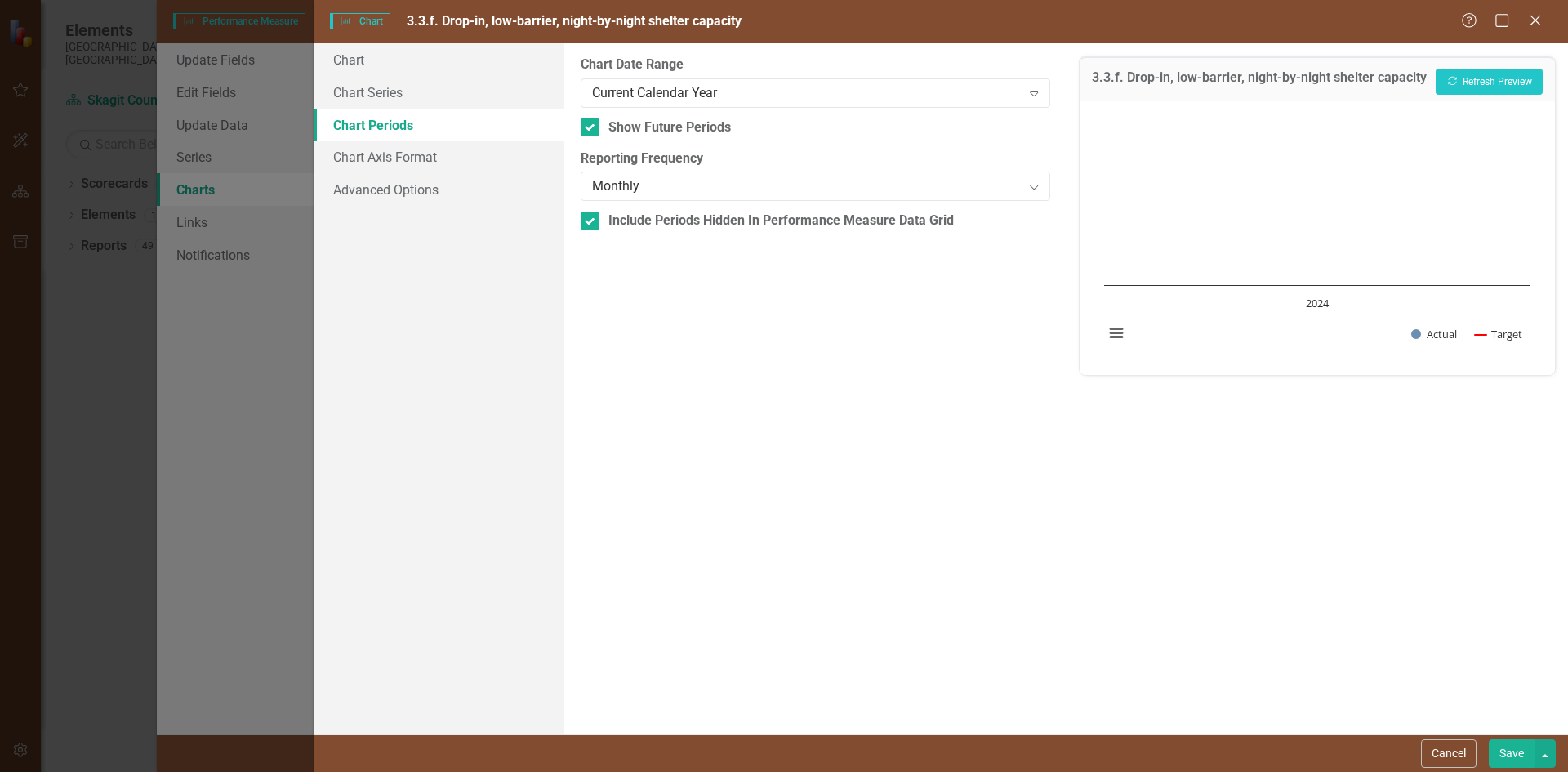 click on "Save" at bounding box center (1512, 753) 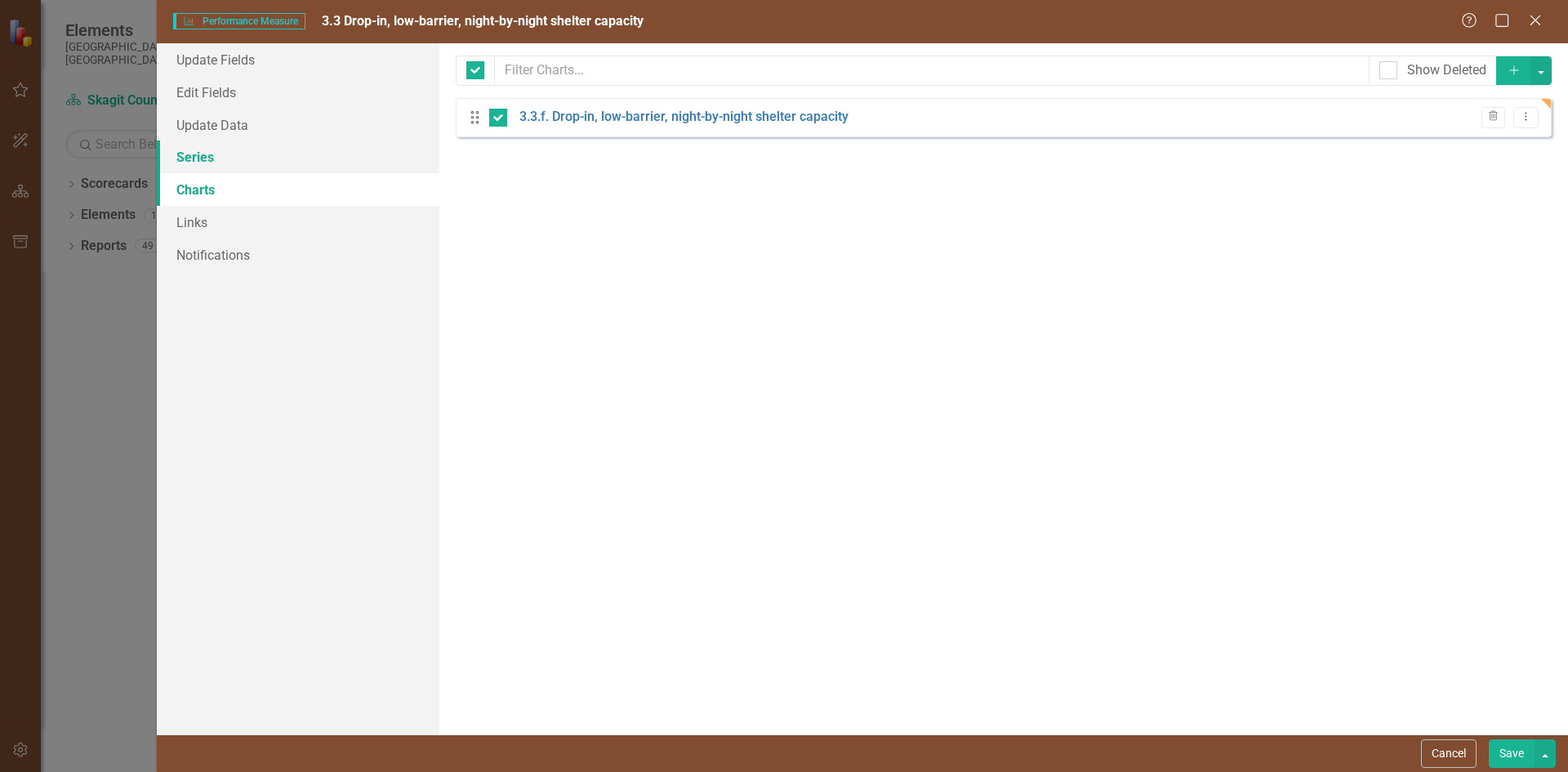 click on "Series" at bounding box center (298, 157) 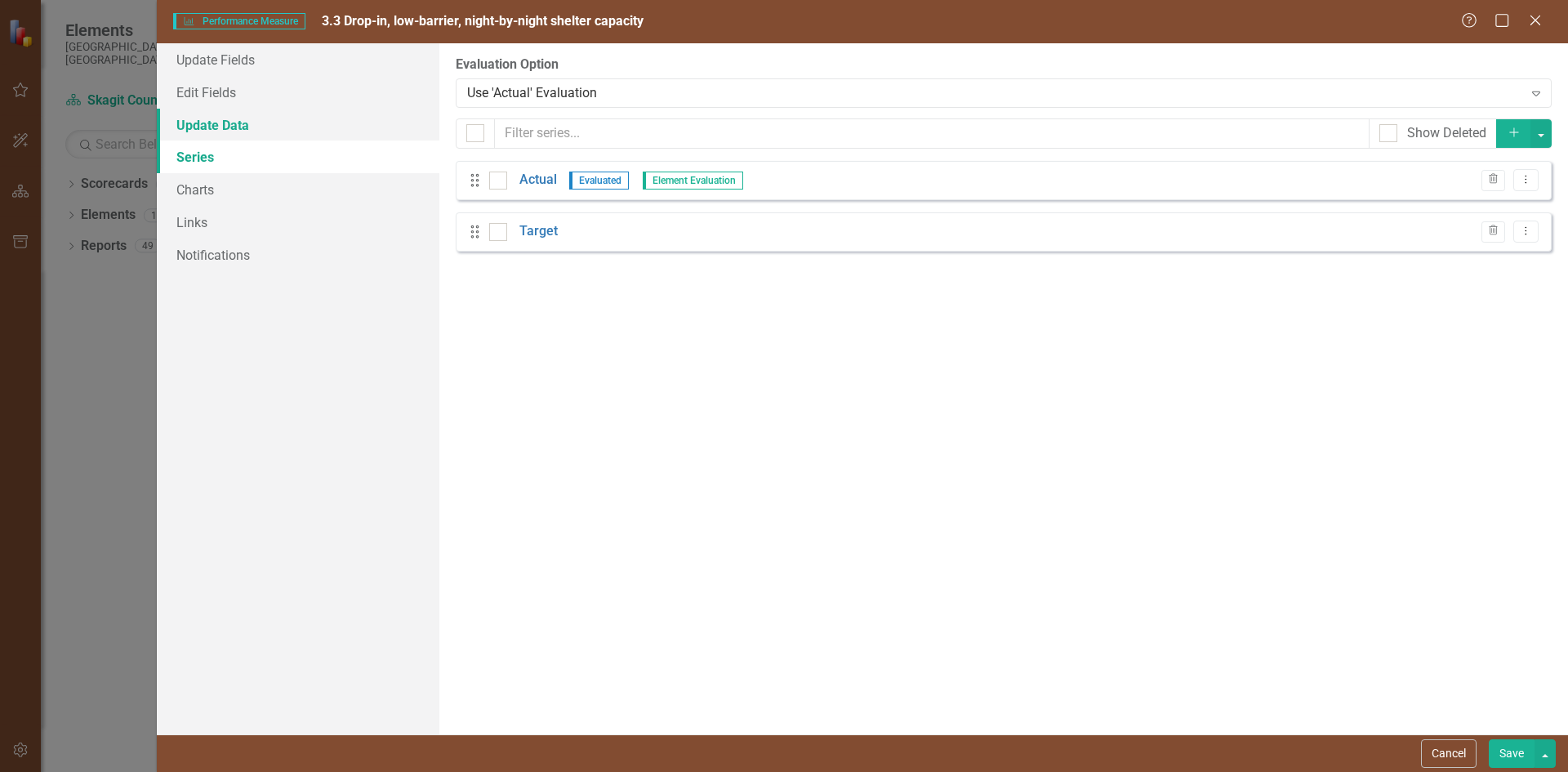 click on "Update  Data" at bounding box center [298, 125] 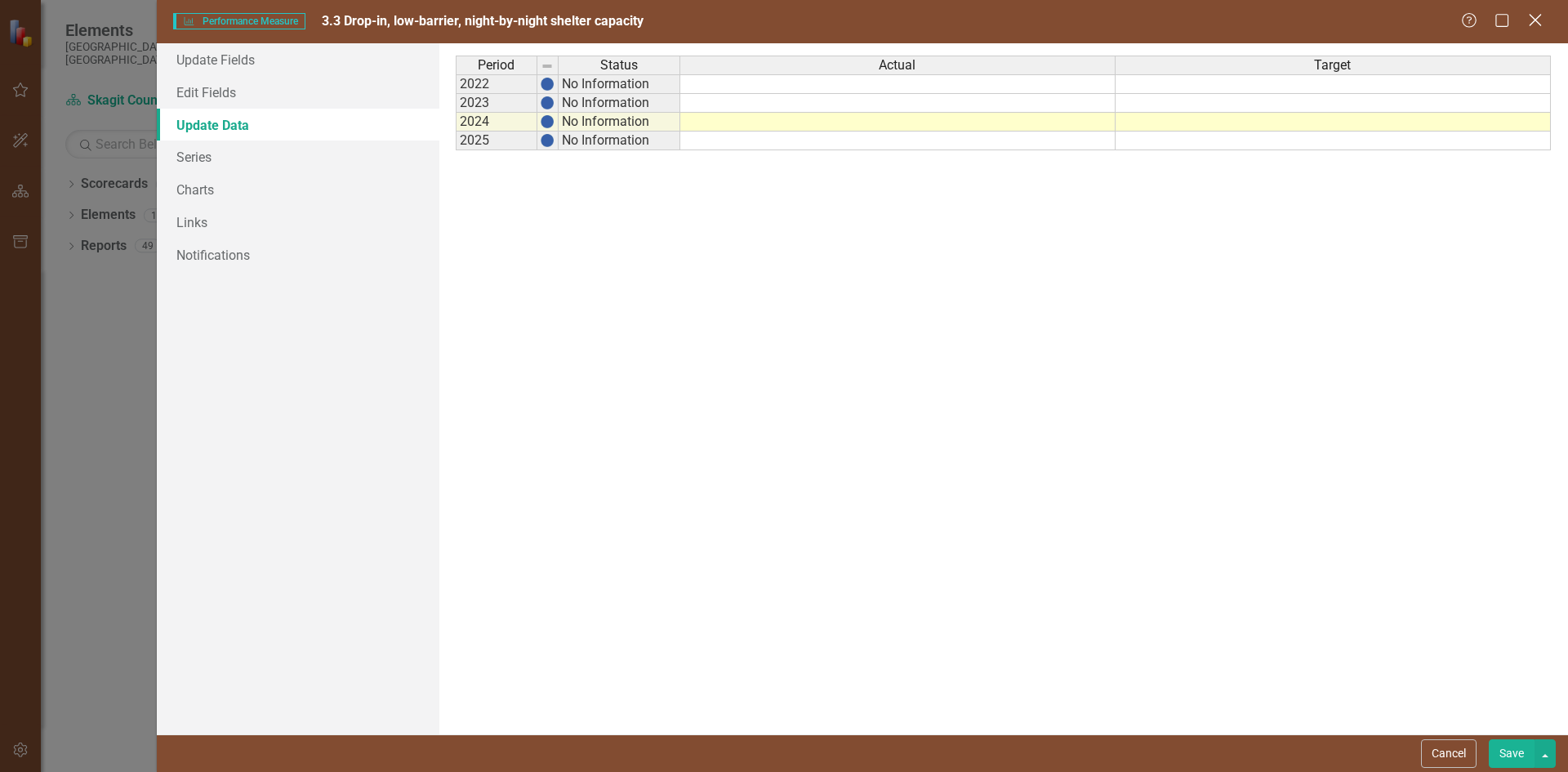 click 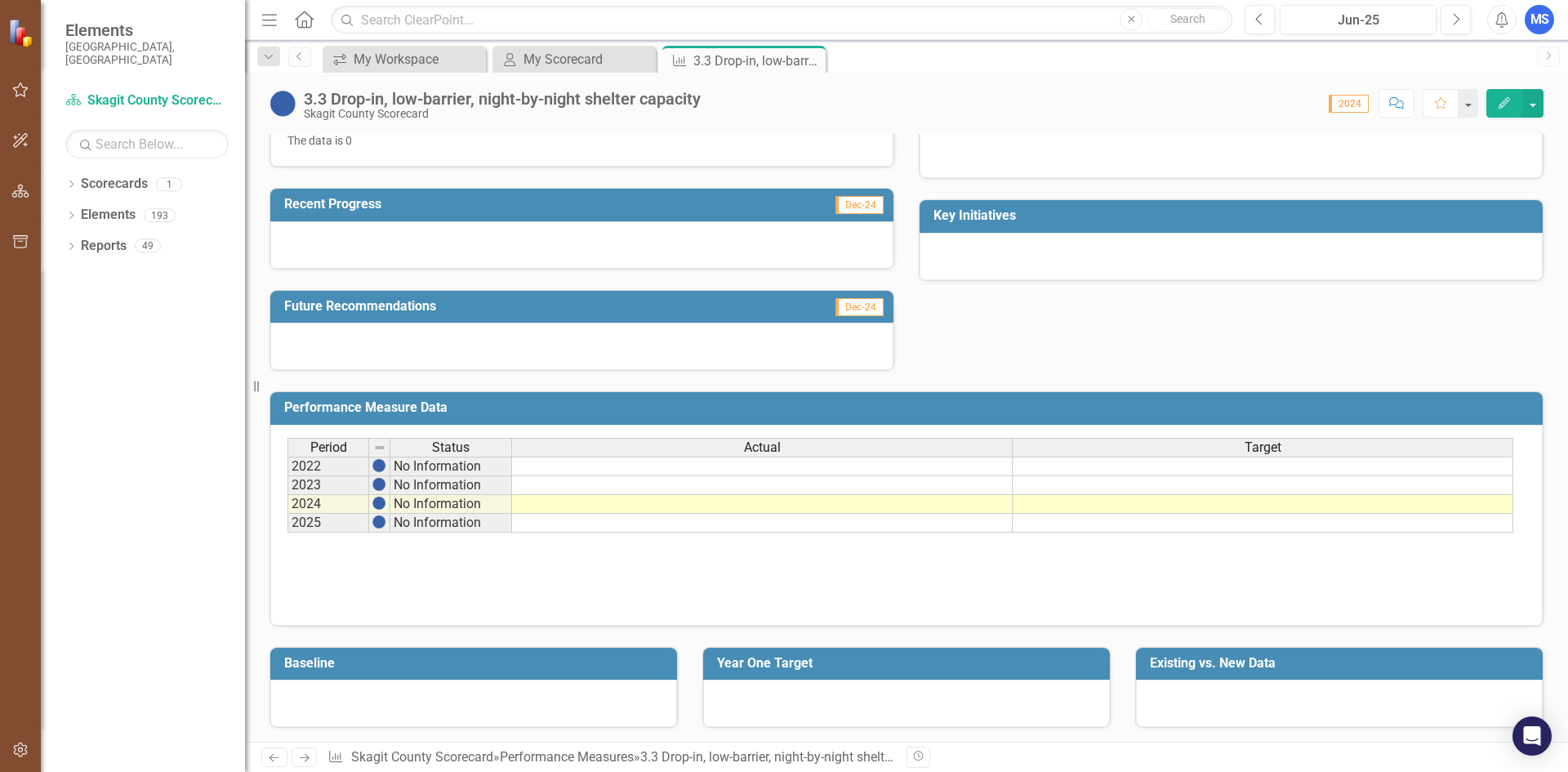 scroll, scrollTop: 369, scrollLeft: 0, axis: vertical 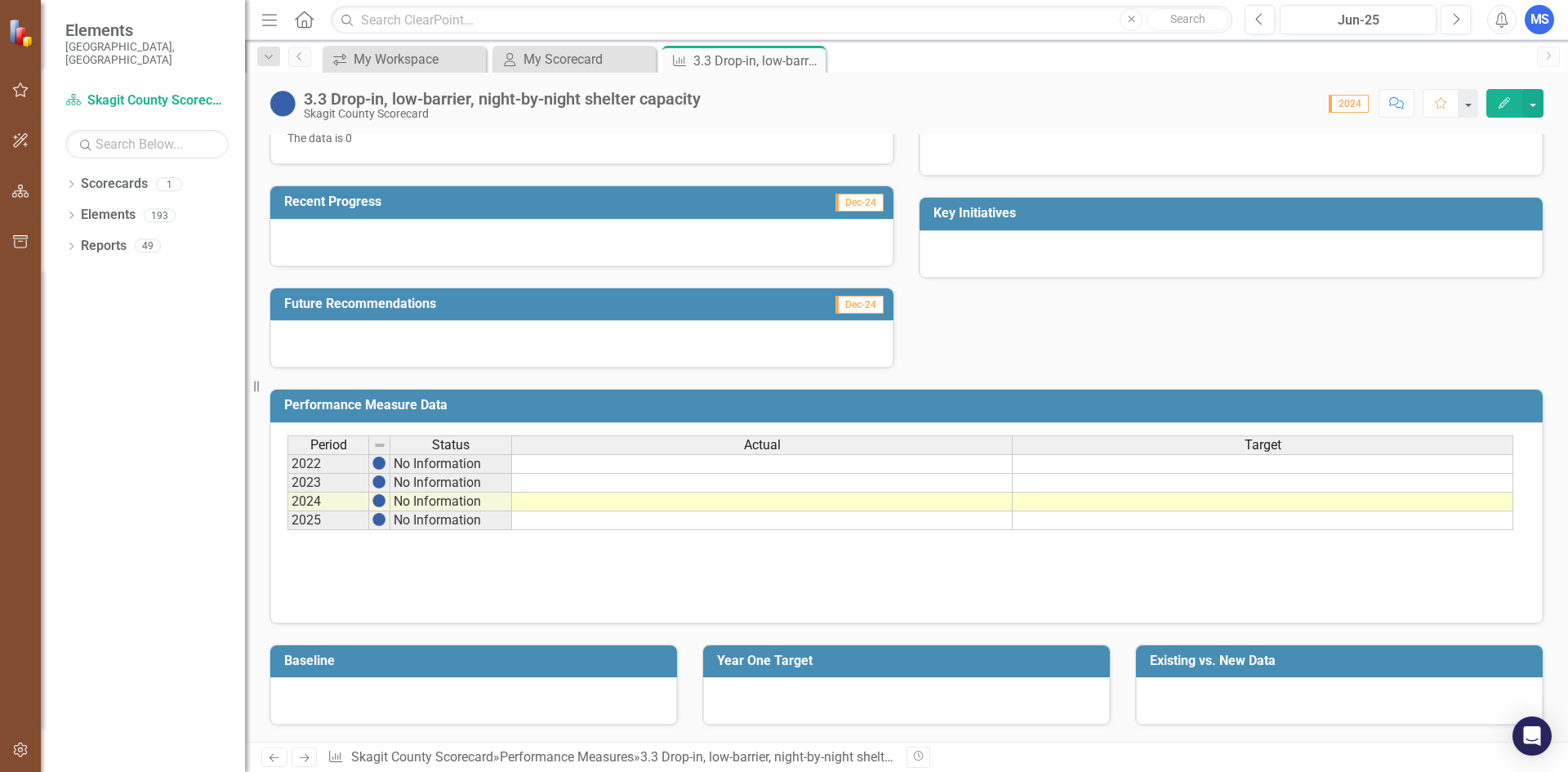 click on "Edit" at bounding box center [1504, 103] 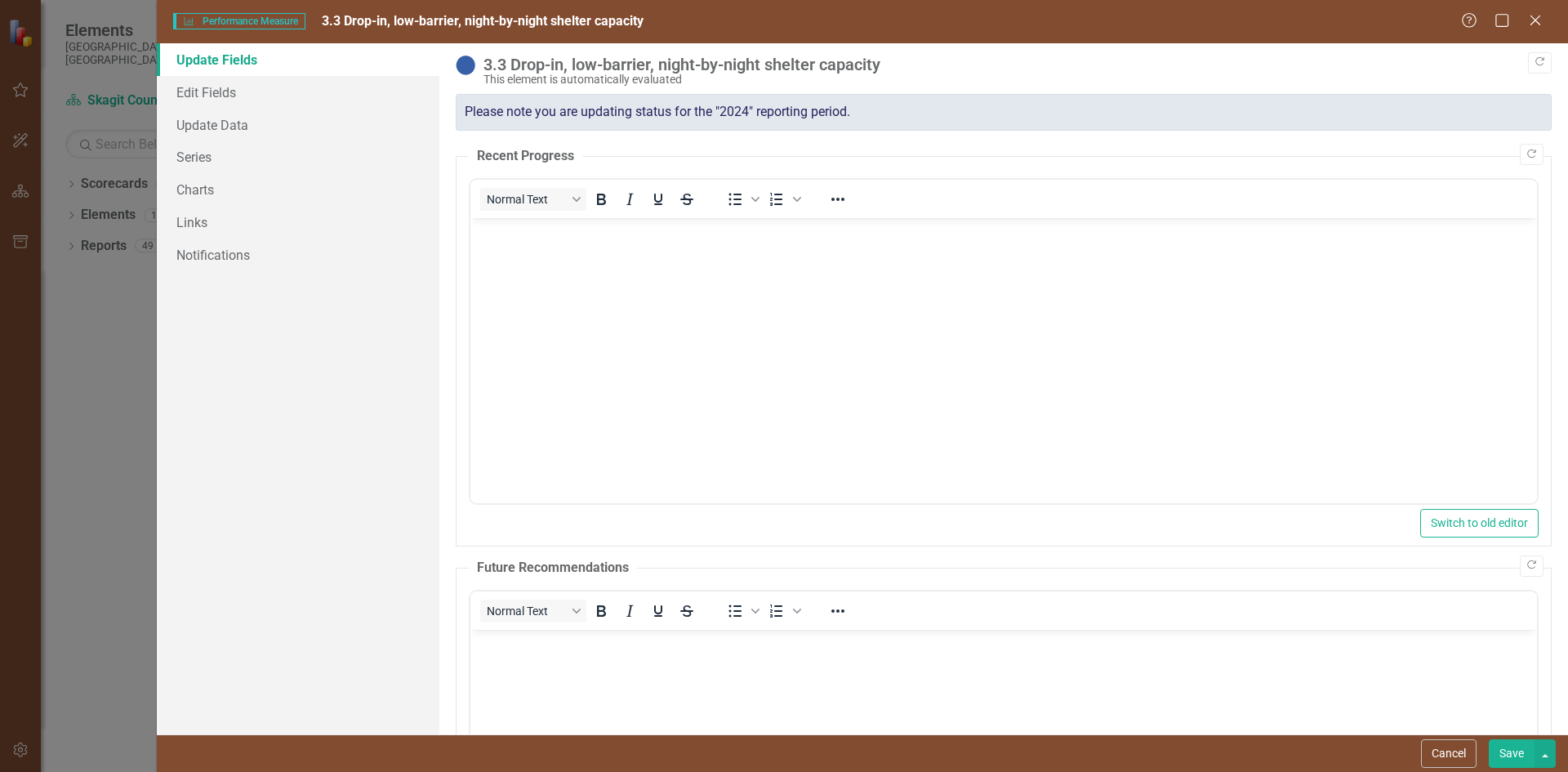 scroll, scrollTop: 0, scrollLeft: 0, axis: both 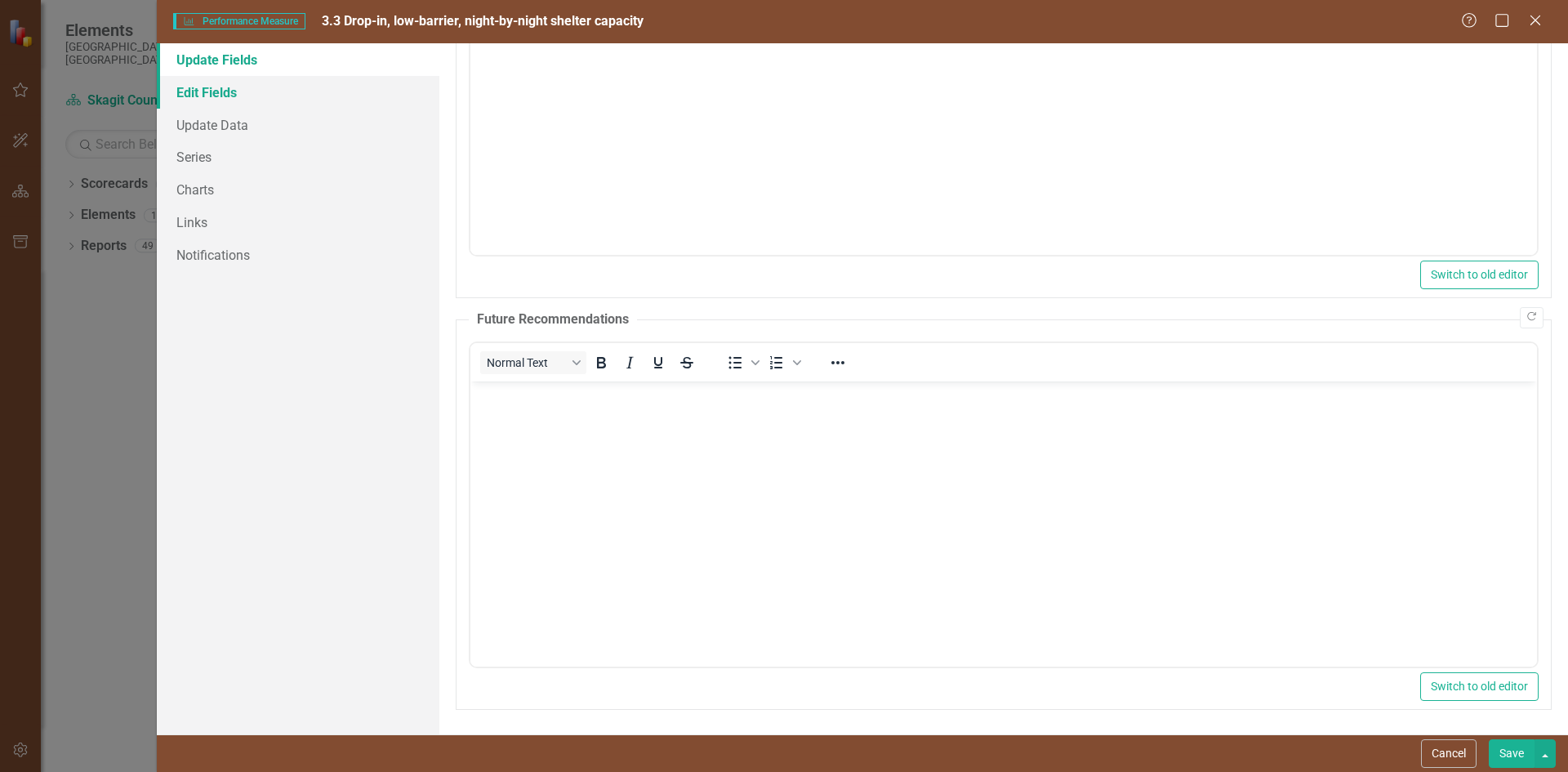 click on "Edit Fields" at bounding box center (298, 92) 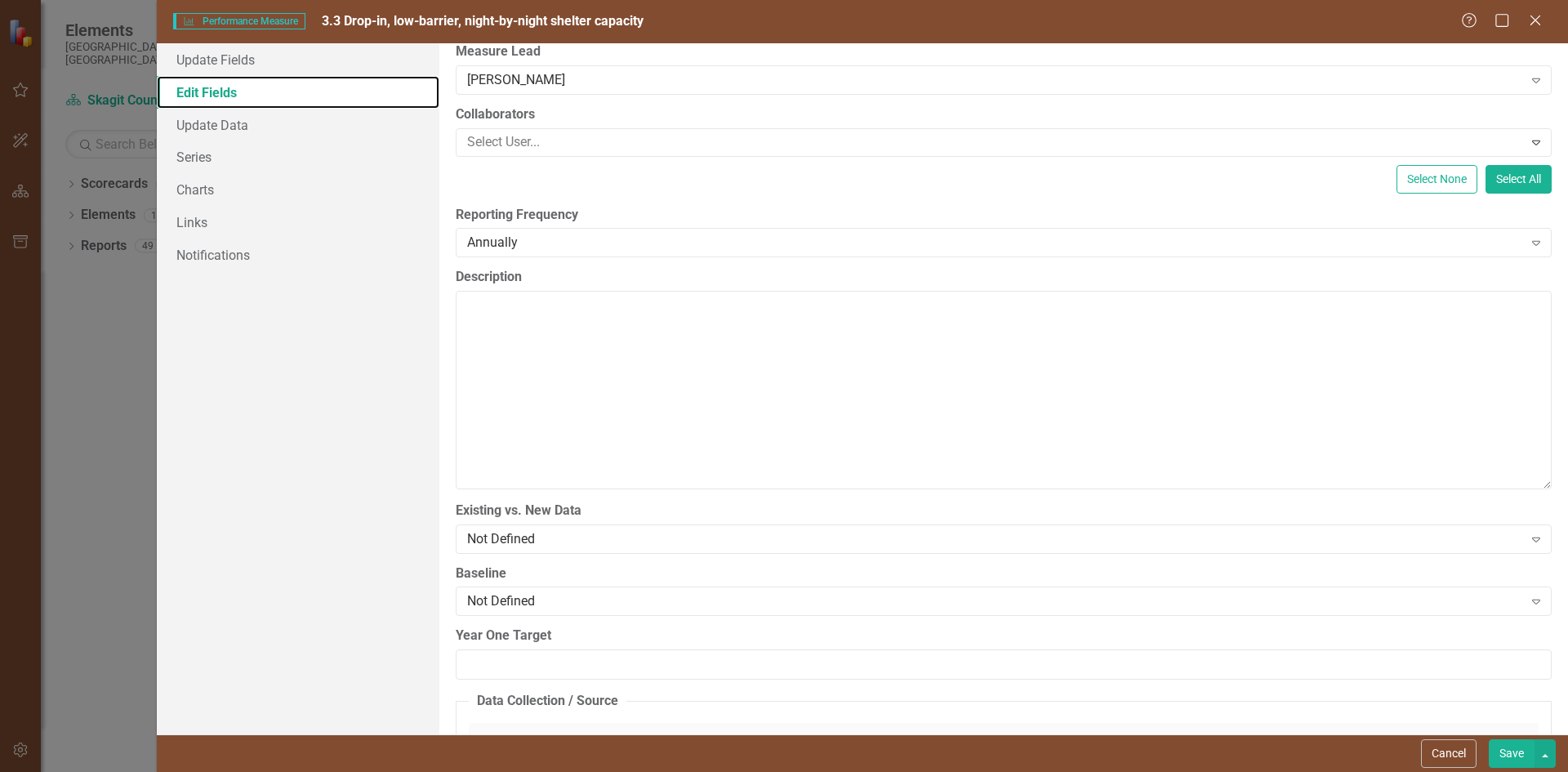 scroll, scrollTop: 173, scrollLeft: 0, axis: vertical 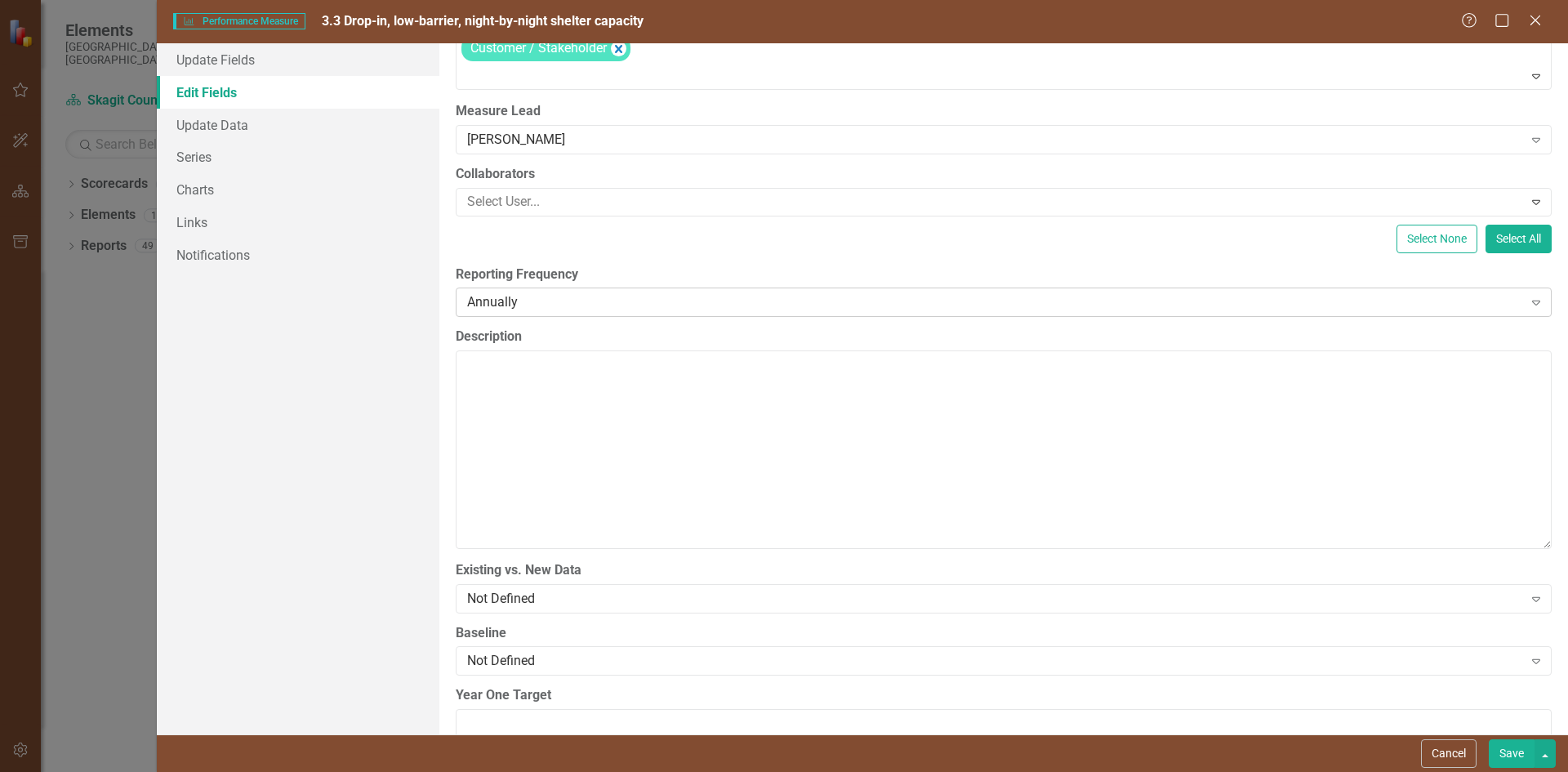 click on "Annually" at bounding box center (995, 302) 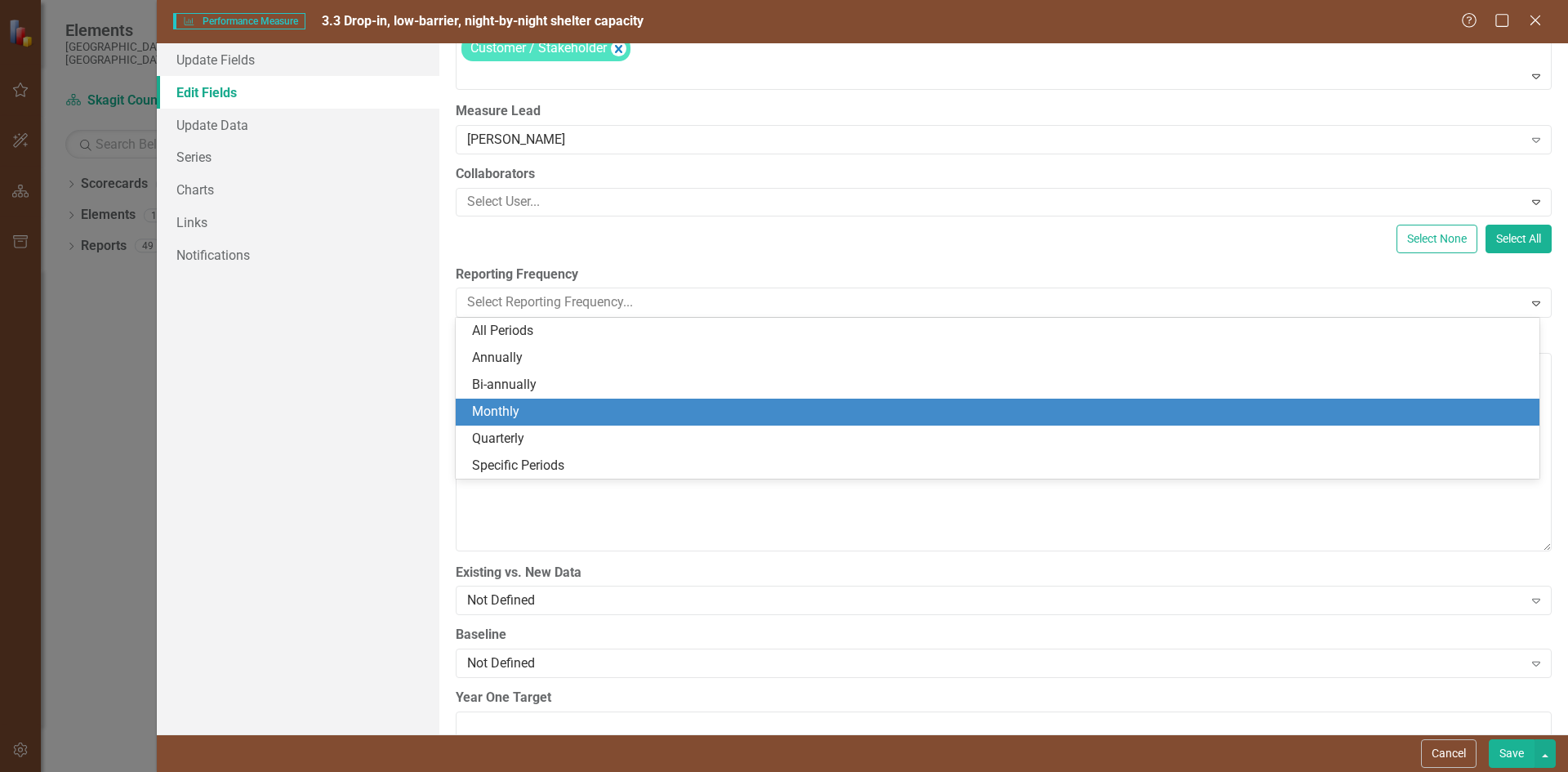 click on "Monthly" at bounding box center (1000, 412) 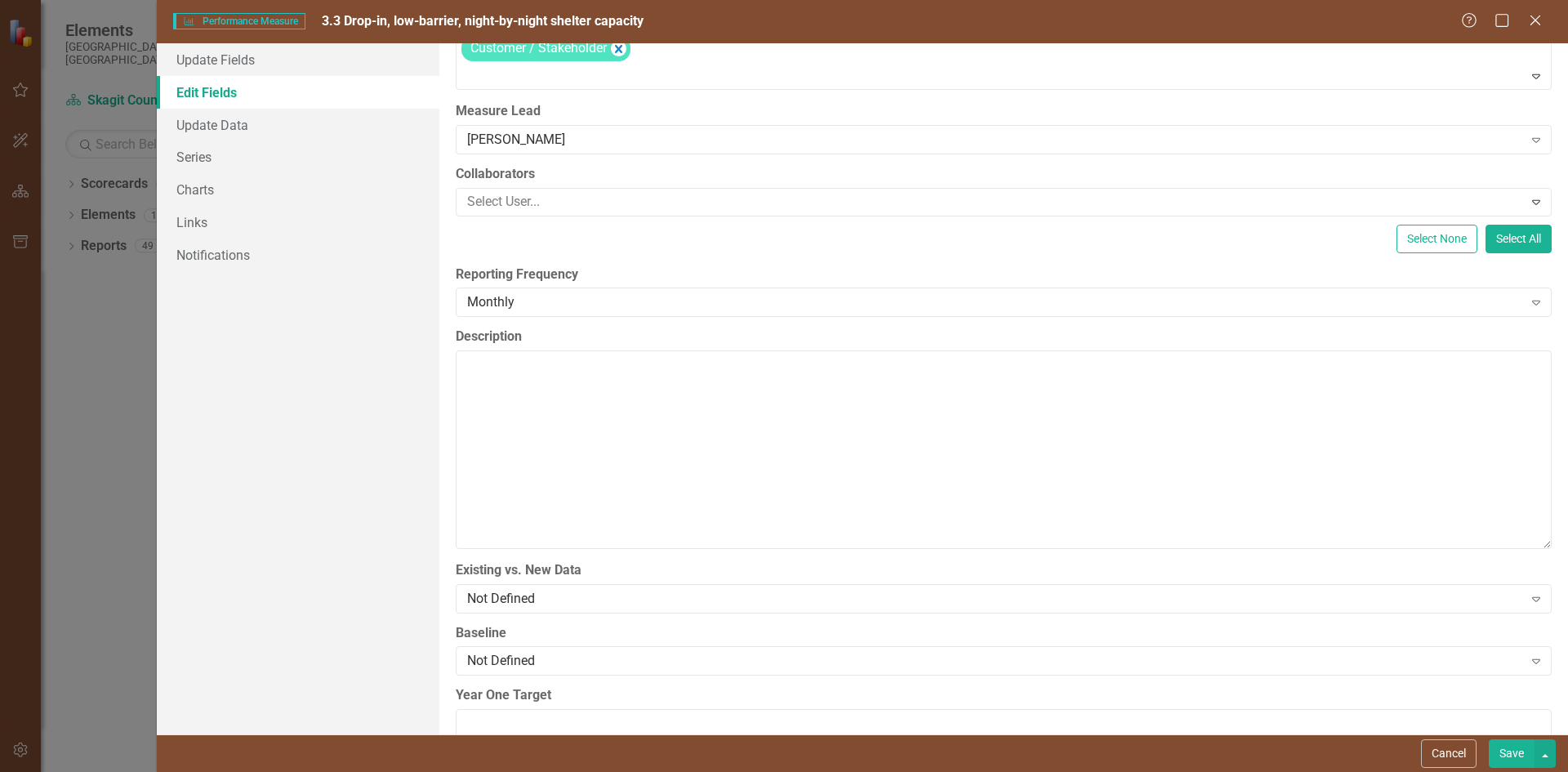 click on "Save" at bounding box center (1512, 753) 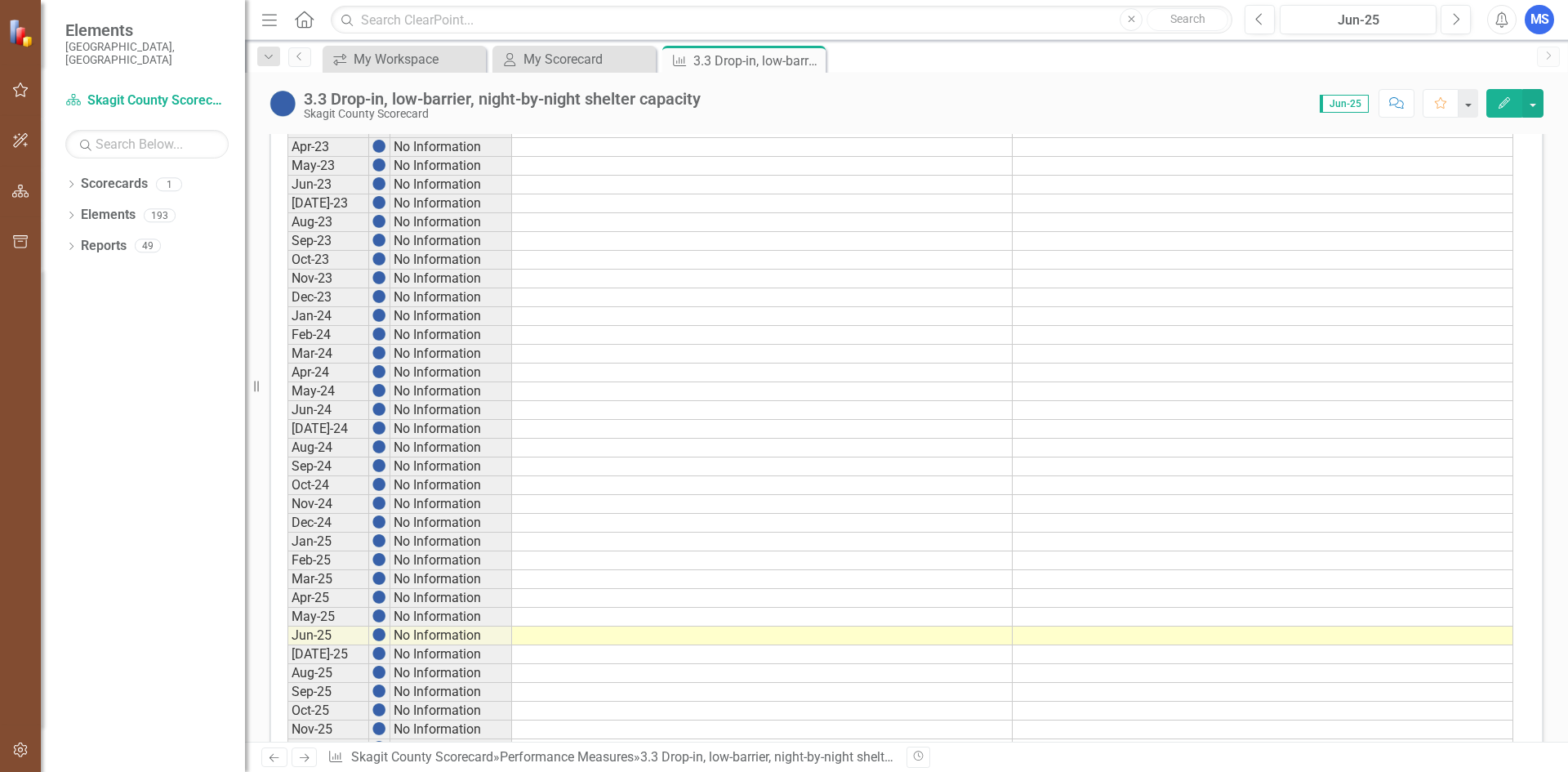 scroll, scrollTop: 903, scrollLeft: 0, axis: vertical 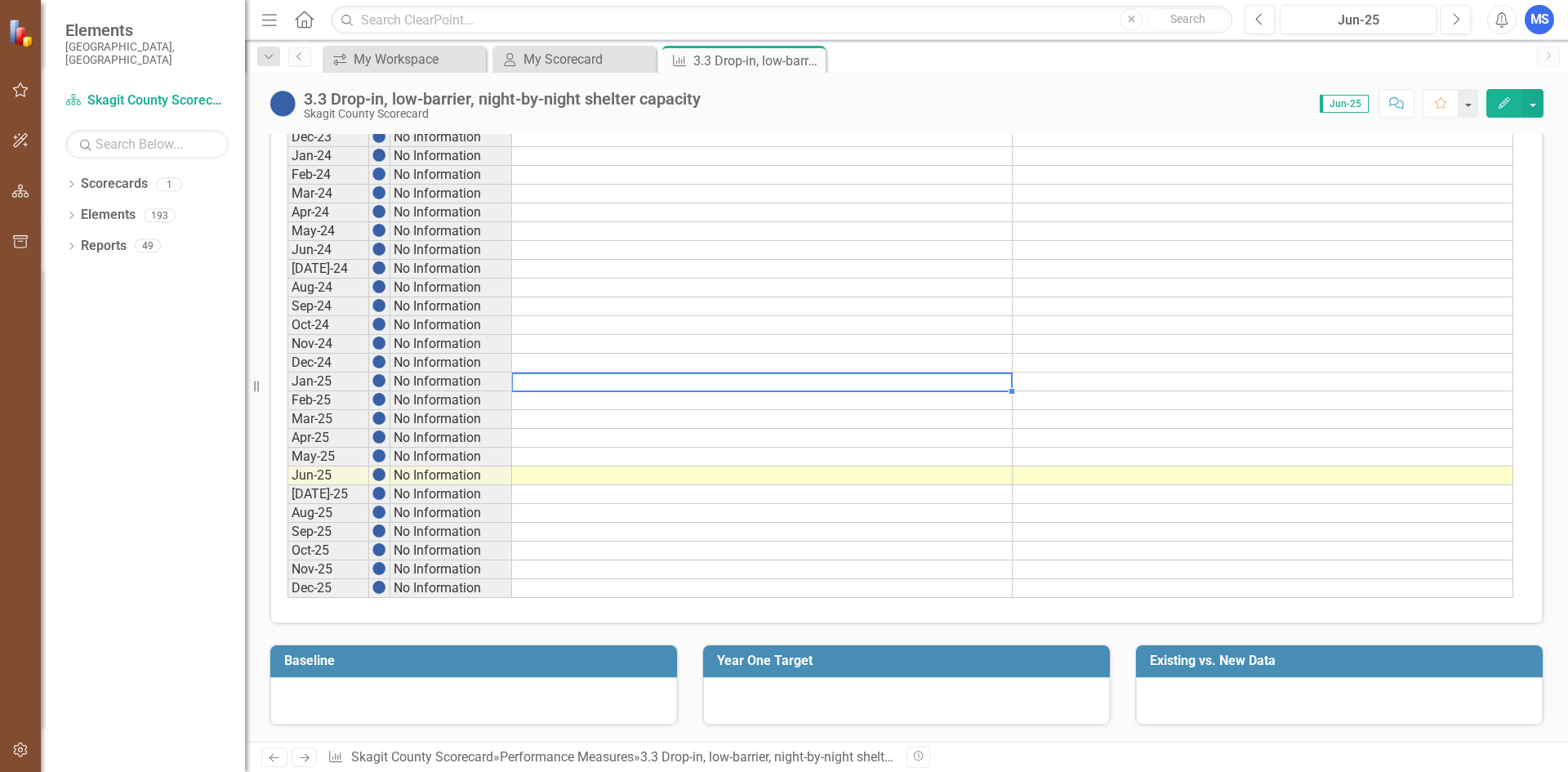 click at bounding box center [762, 382] 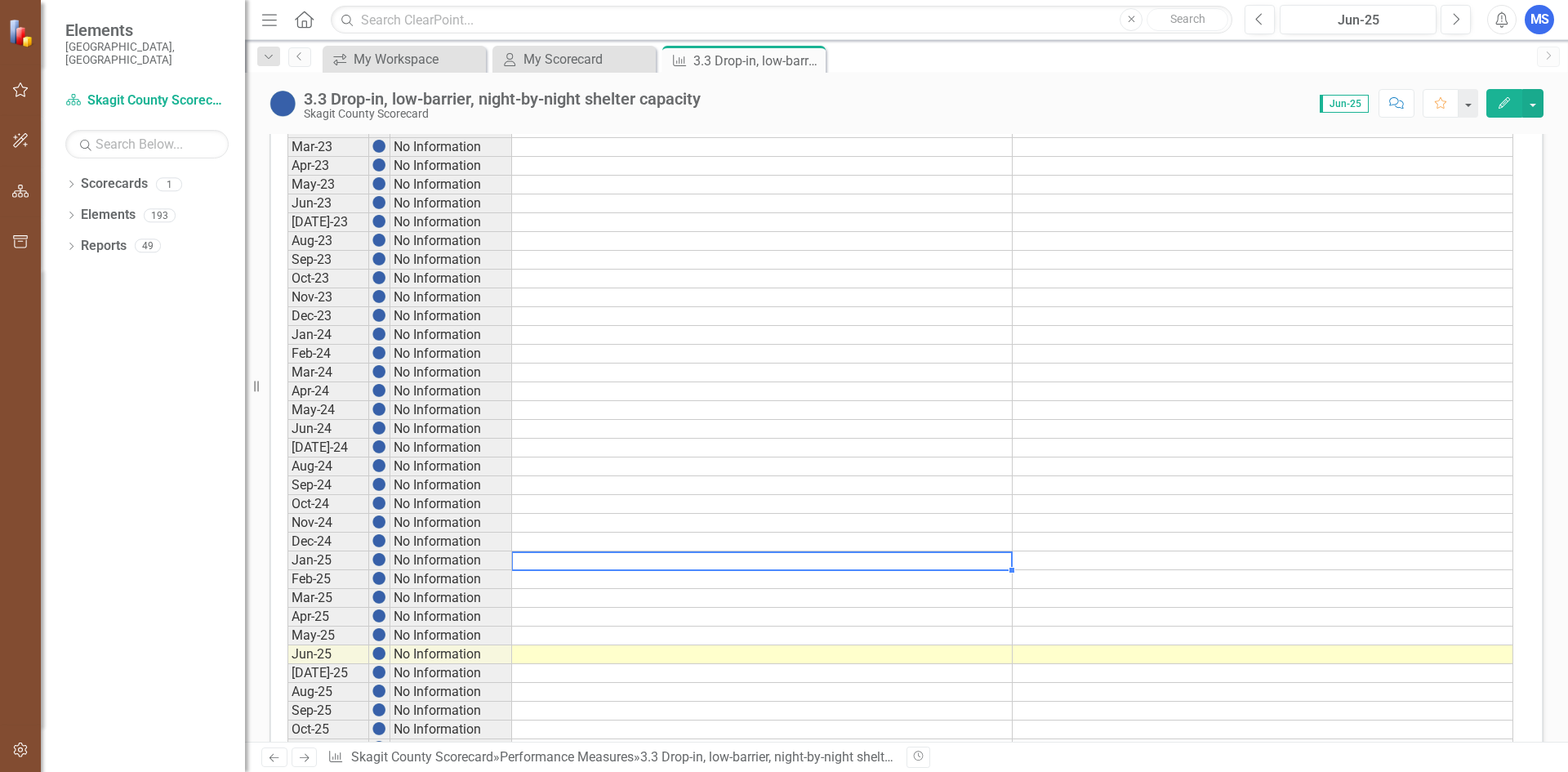 scroll, scrollTop: 739, scrollLeft: 0, axis: vertical 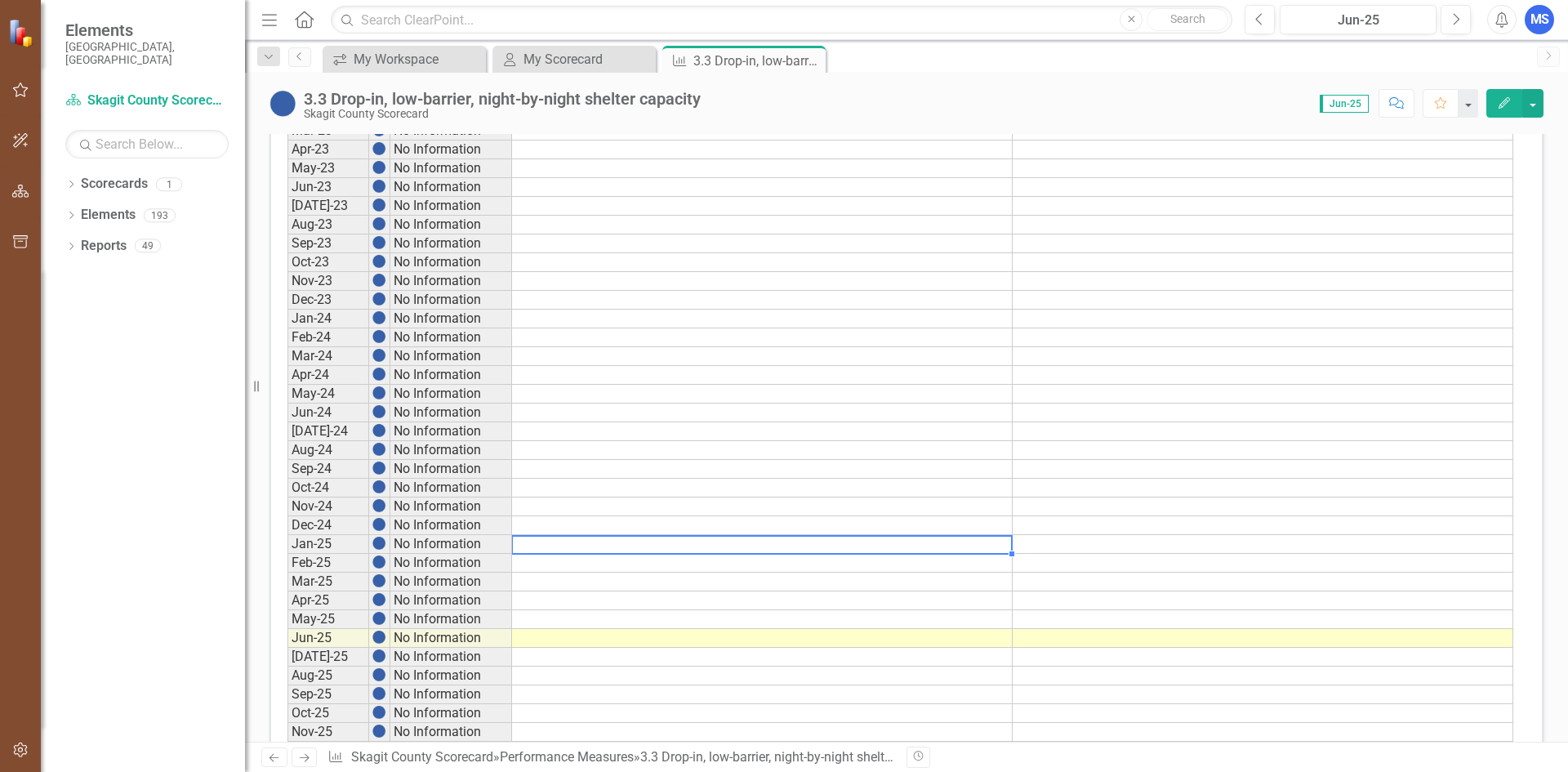 click at bounding box center [1263, 544] 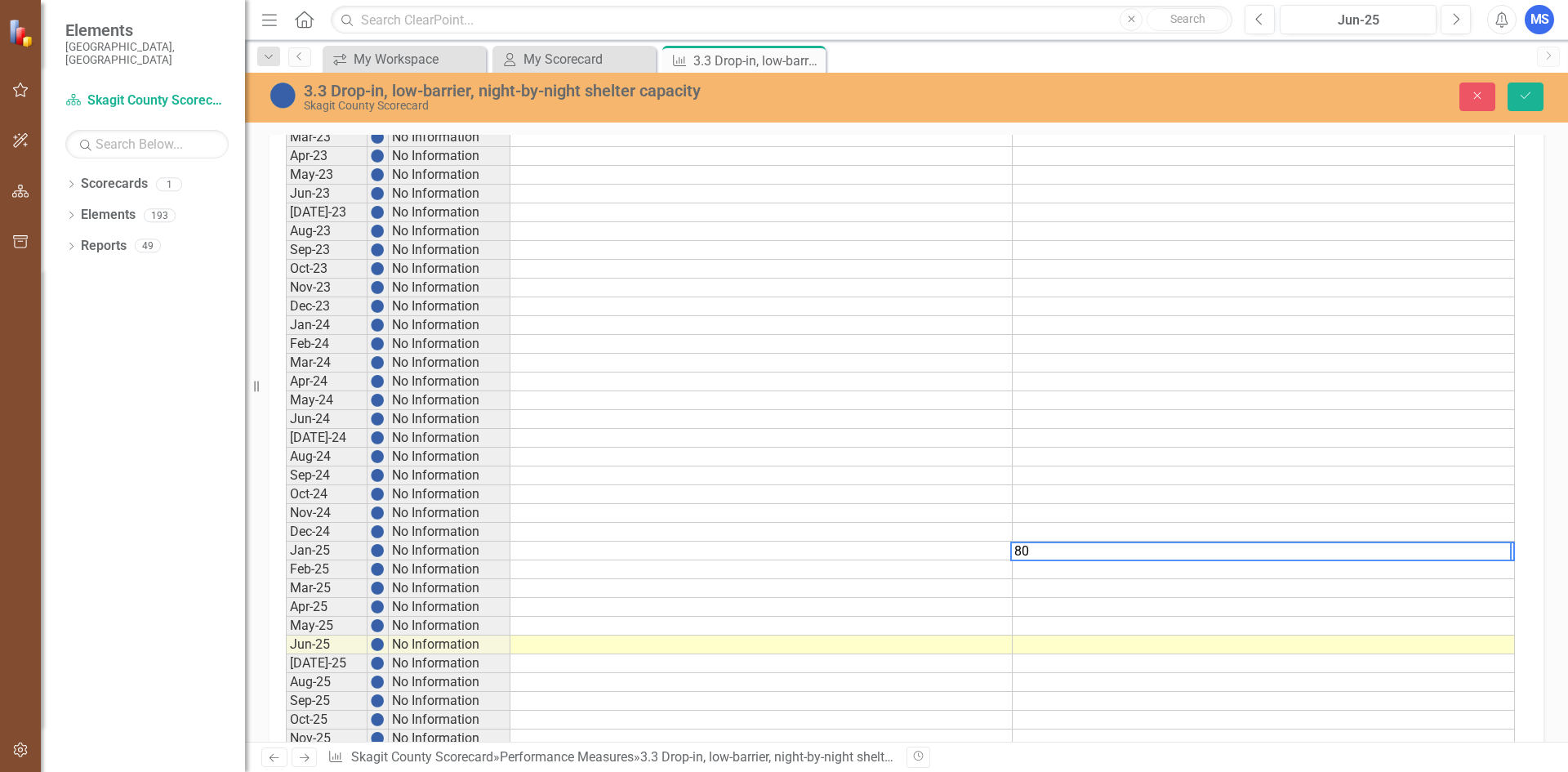 scroll, scrollTop: 745, scrollLeft: 0, axis: vertical 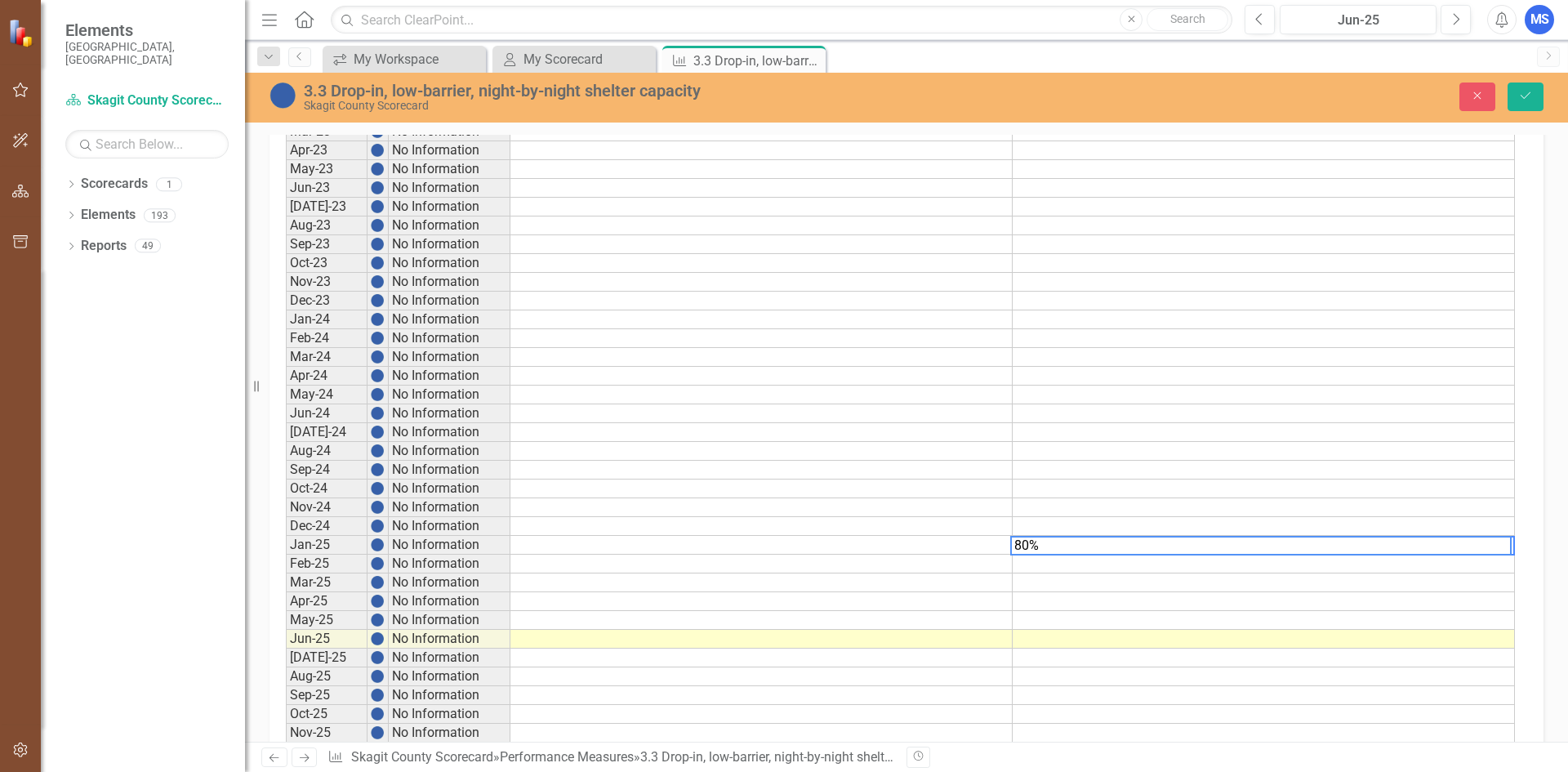 click at bounding box center (1263, 564) 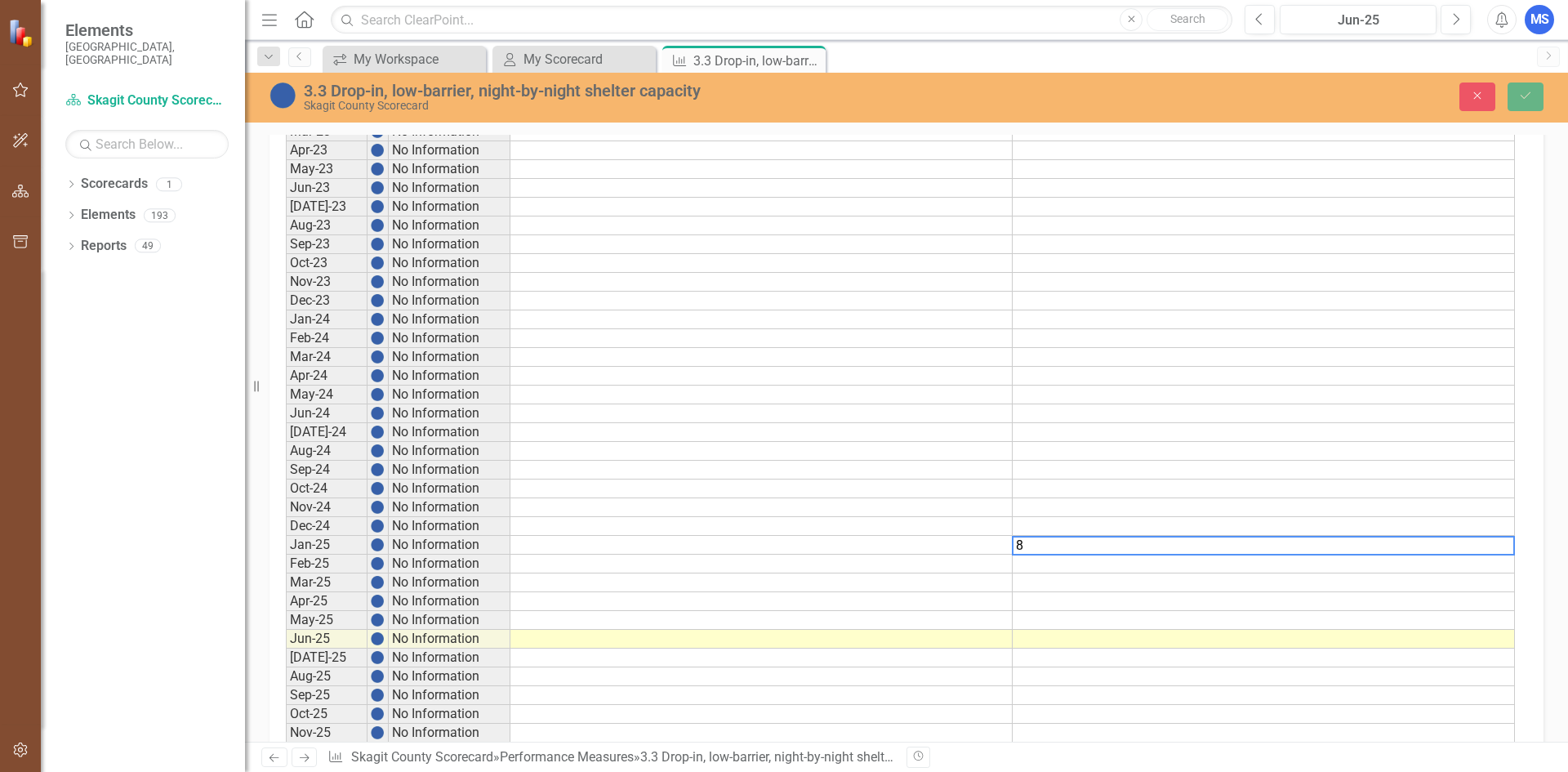 type on "80" 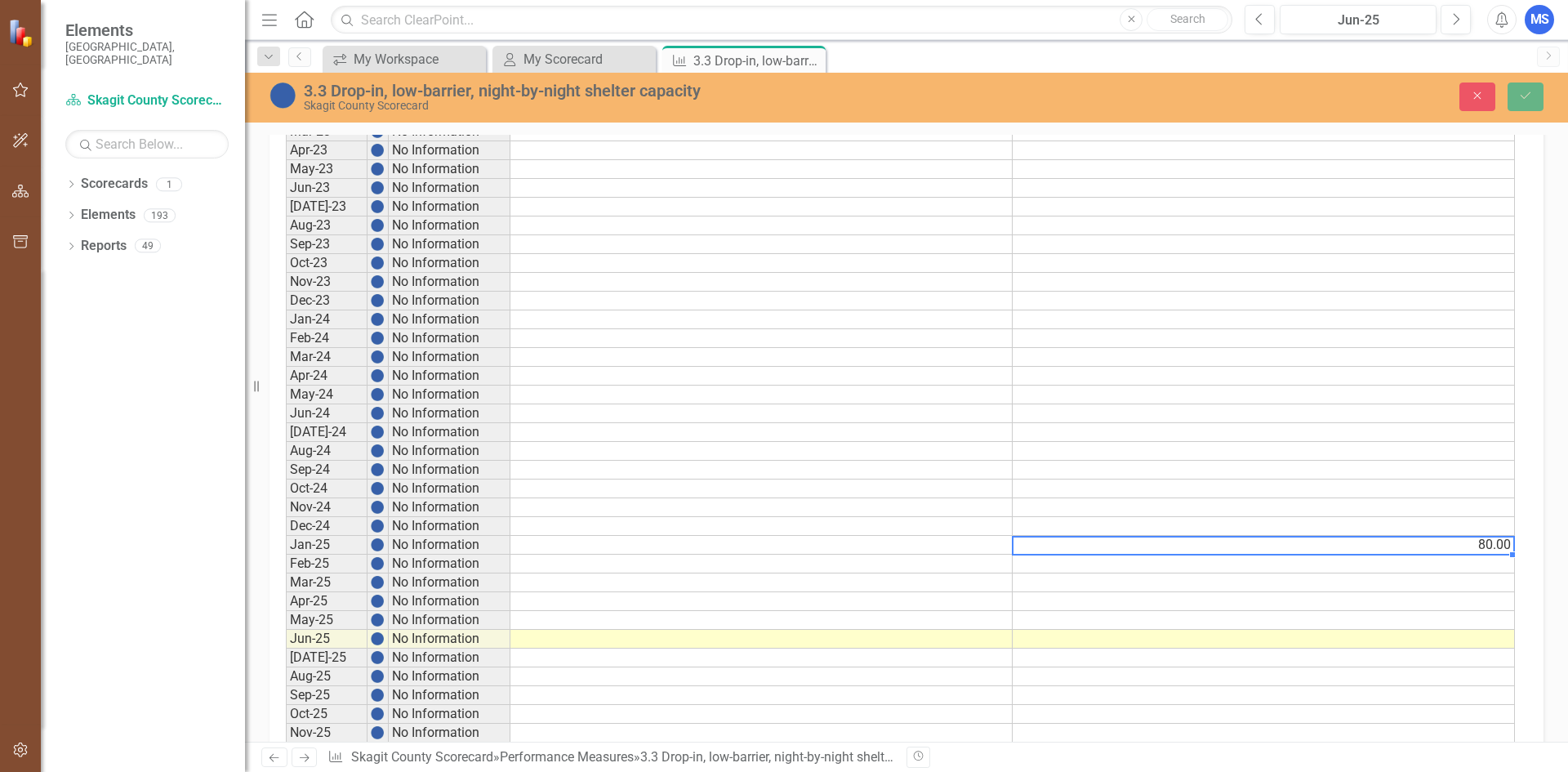 click on "80.00" at bounding box center [1263, 545] 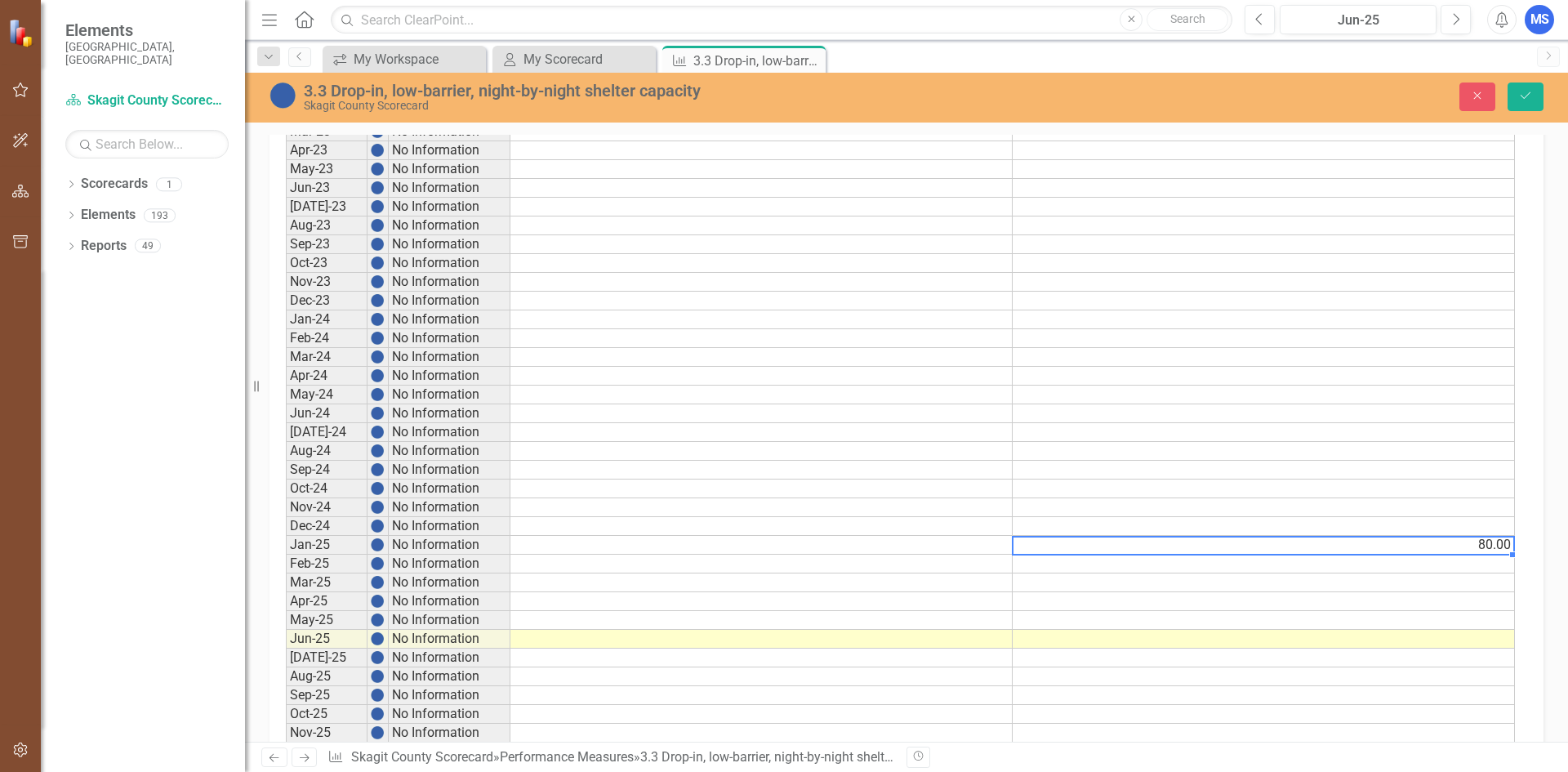 click at bounding box center [1263, 564] 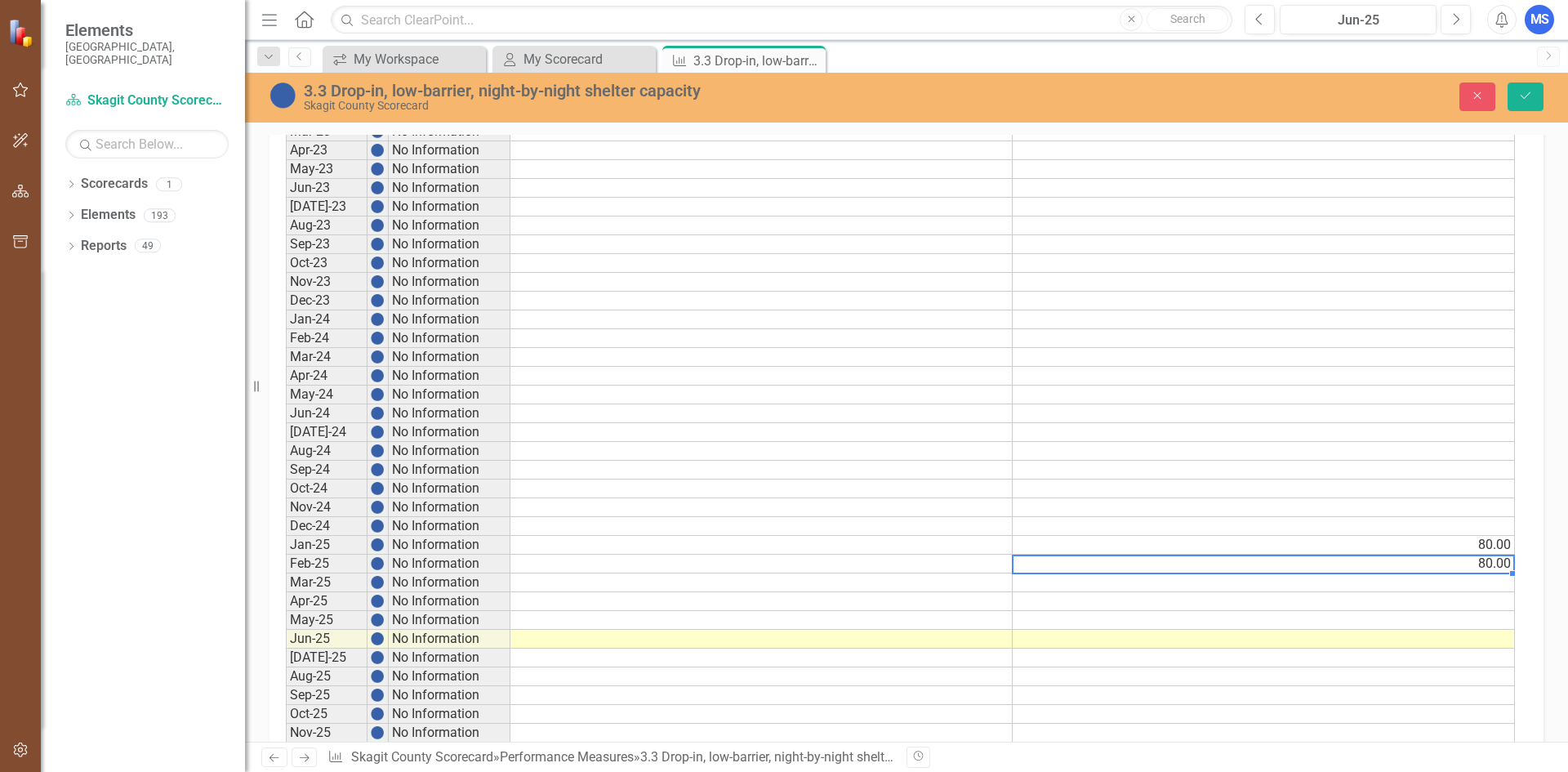 click at bounding box center [1263, 582] 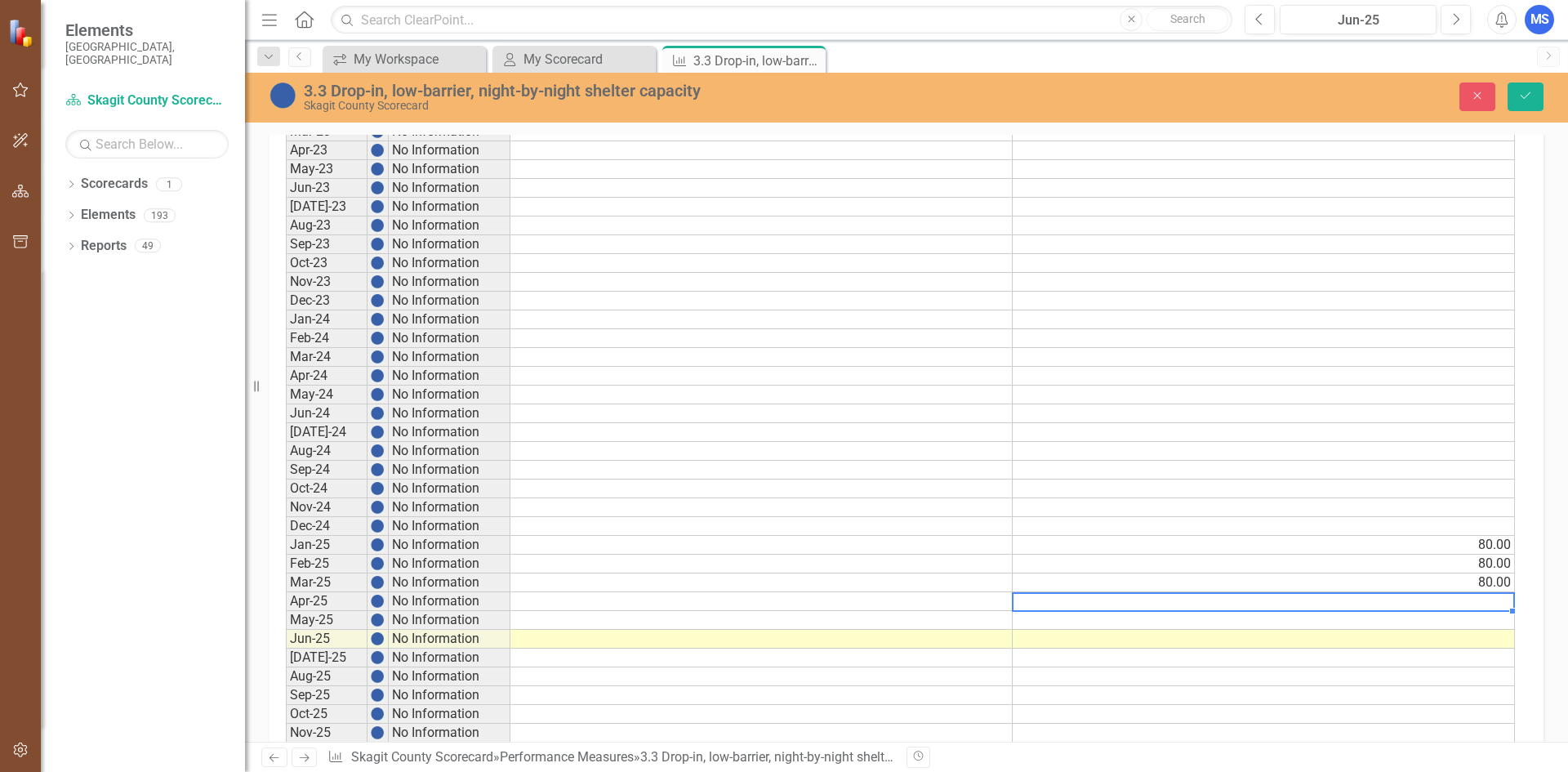 click at bounding box center [1263, 601] 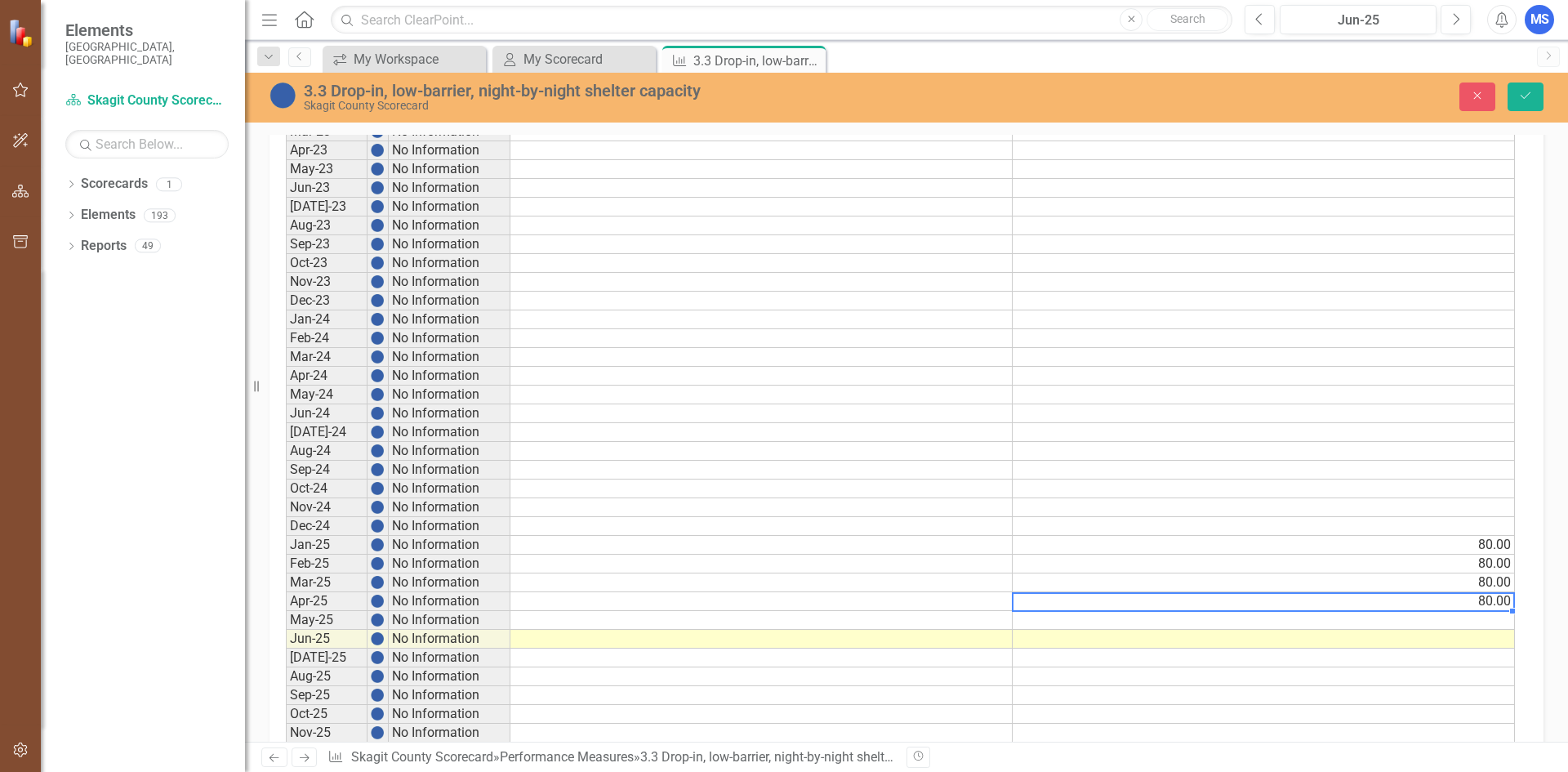 click at bounding box center (1263, 620) 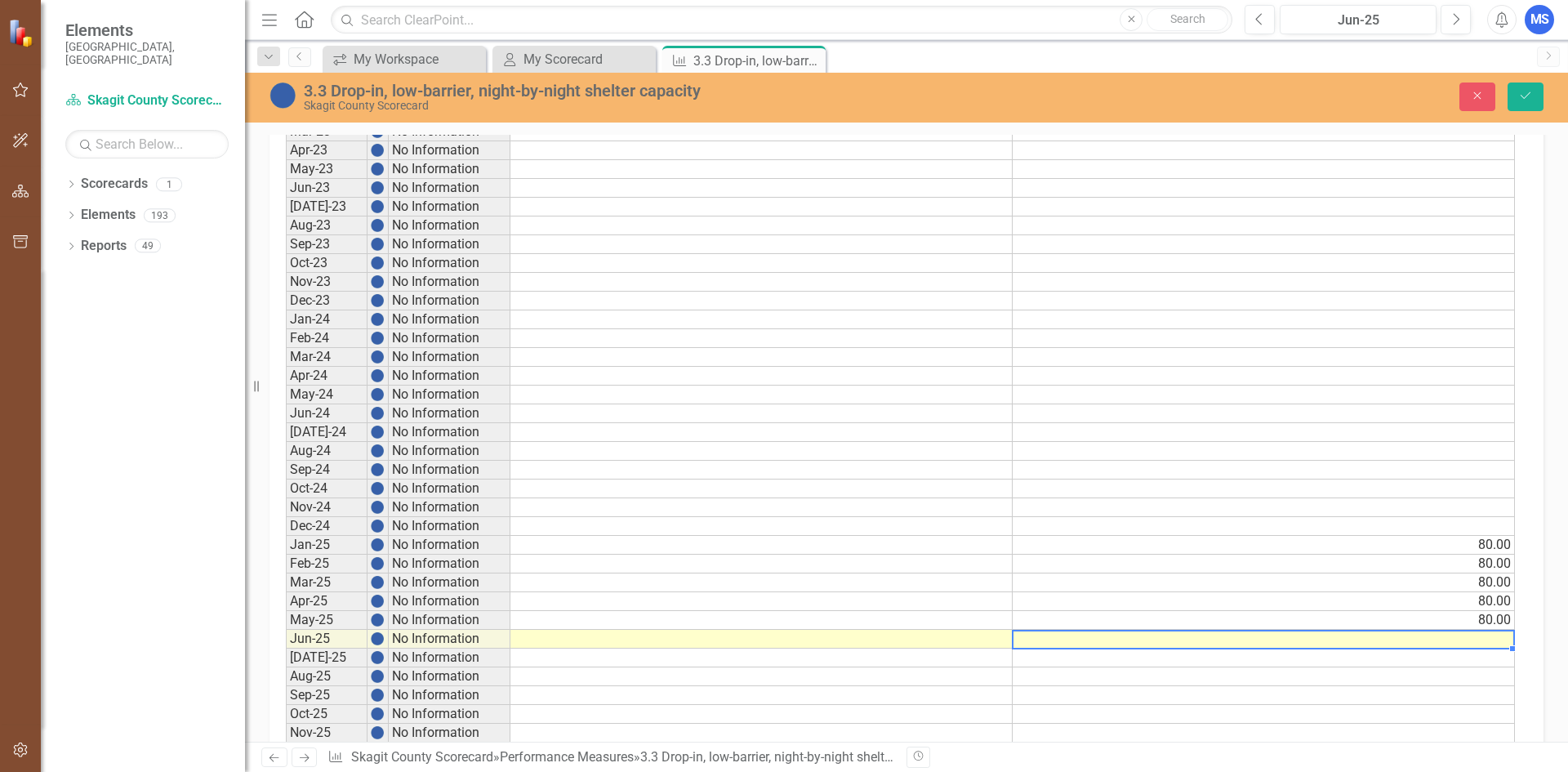 click on "Period Status Actual Target Jan-23 No Information Feb-23 No Information Mar-23 No Information Apr-23 No Information May-23 No Information Jun-23 No Information [DATE]-23 No Information Aug-23 No Information Sep-23 No Information Oct-23 No Information Nov-23 No Information Dec-23 No Information Jan-24 No Information Feb-24 No Information Mar-24 No Information Apr-24 No Information May-24 No Information Jun-24 No Information [DATE]-24 No Information Aug-24 No Information Sep-24 No Information Oct-24 No Information Nov-24 No Information Dec-24 No Information Jan-25 No Information 80.00 Feb-25 No Information 80.00 Mar-25 No Information 80.00 Apr-25 No Information 80.00 May-25 No Information 80.00 Jun-25 No Information [DATE]-25 No Information Aug-25 No Information Sep-25 No Information Oct-25 No Information Nov-25 No Information Dec-25 No Information" at bounding box center (286, 413) 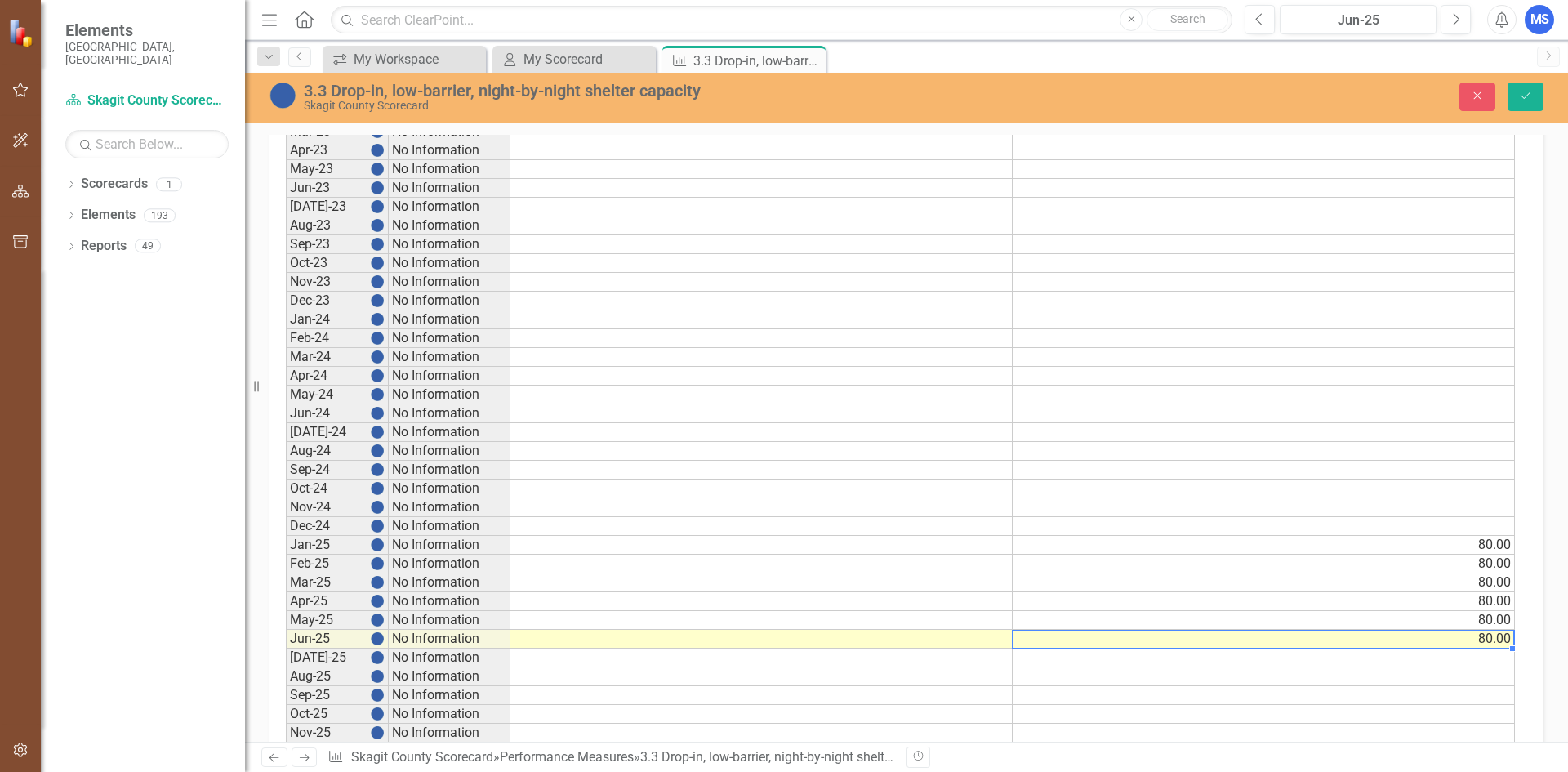 click on "Period Status Actual Target Jan-23 No Information Feb-23 No Information Mar-23 No Information Apr-23 No Information May-23 No Information Jun-23 No Information [DATE]-23 No Information Aug-23 No Information Sep-23 No Information Oct-23 No Information Nov-23 No Information Dec-23 No Information Jan-24 No Information Feb-24 No Information Mar-24 No Information Apr-24 No Information May-24 No Information Jun-24 No Information [DATE]-24 No Information Aug-24 No Information Sep-24 No Information Oct-24 No Information Nov-24 No Information Dec-24 No Information Jan-25 No Information 80.00 Feb-25 No Information 80.00 Mar-25 No Information 80.00 Apr-25 No Information 80.00 May-25 No Information 80.00 Jun-25 No Information 80.00 [DATE]-25 No Information Aug-25 No Information Sep-25 No Information Oct-25 No Information Nov-25 No Information Dec-25 No Information" at bounding box center [286, 413] 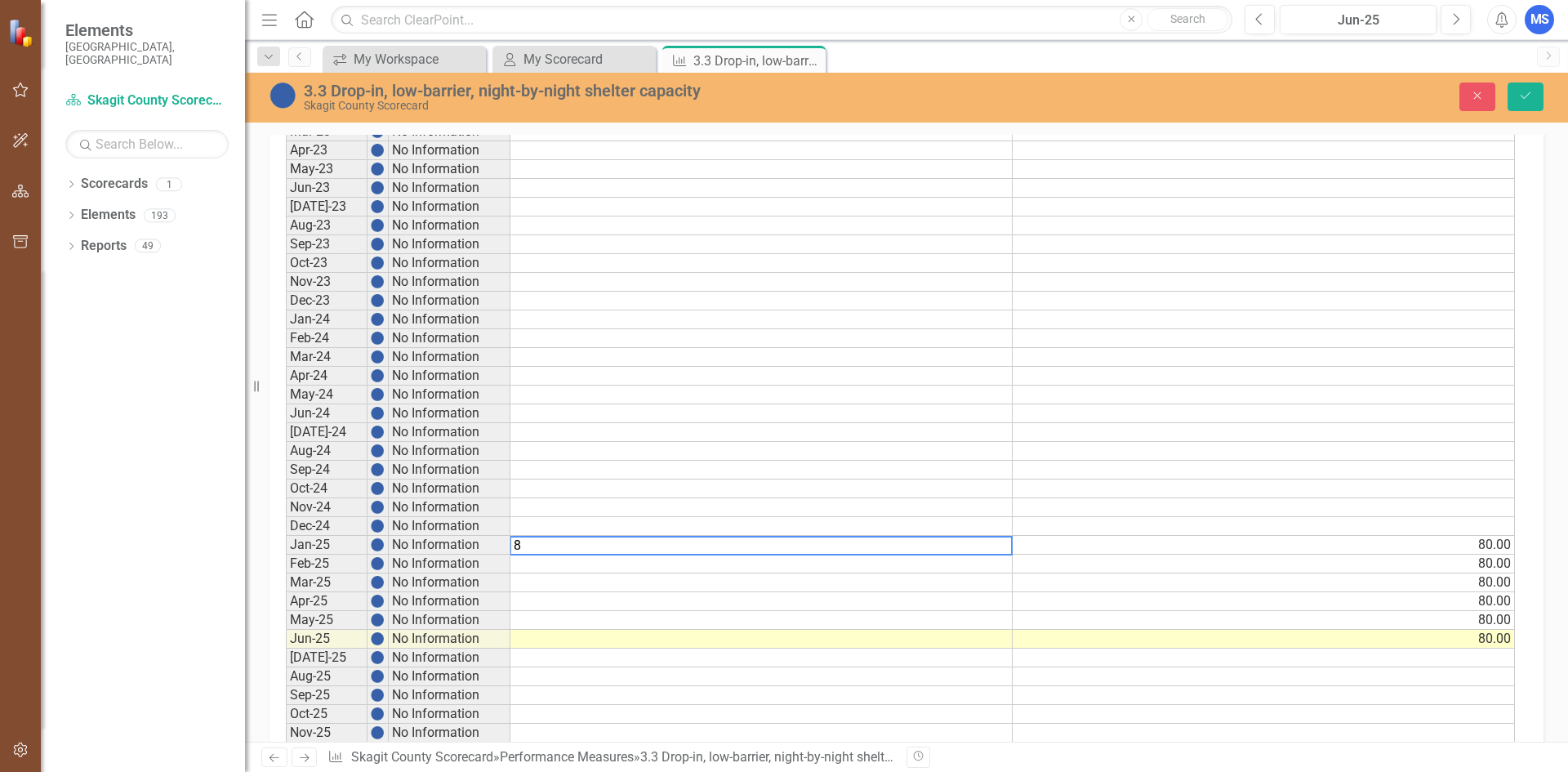 type on "84" 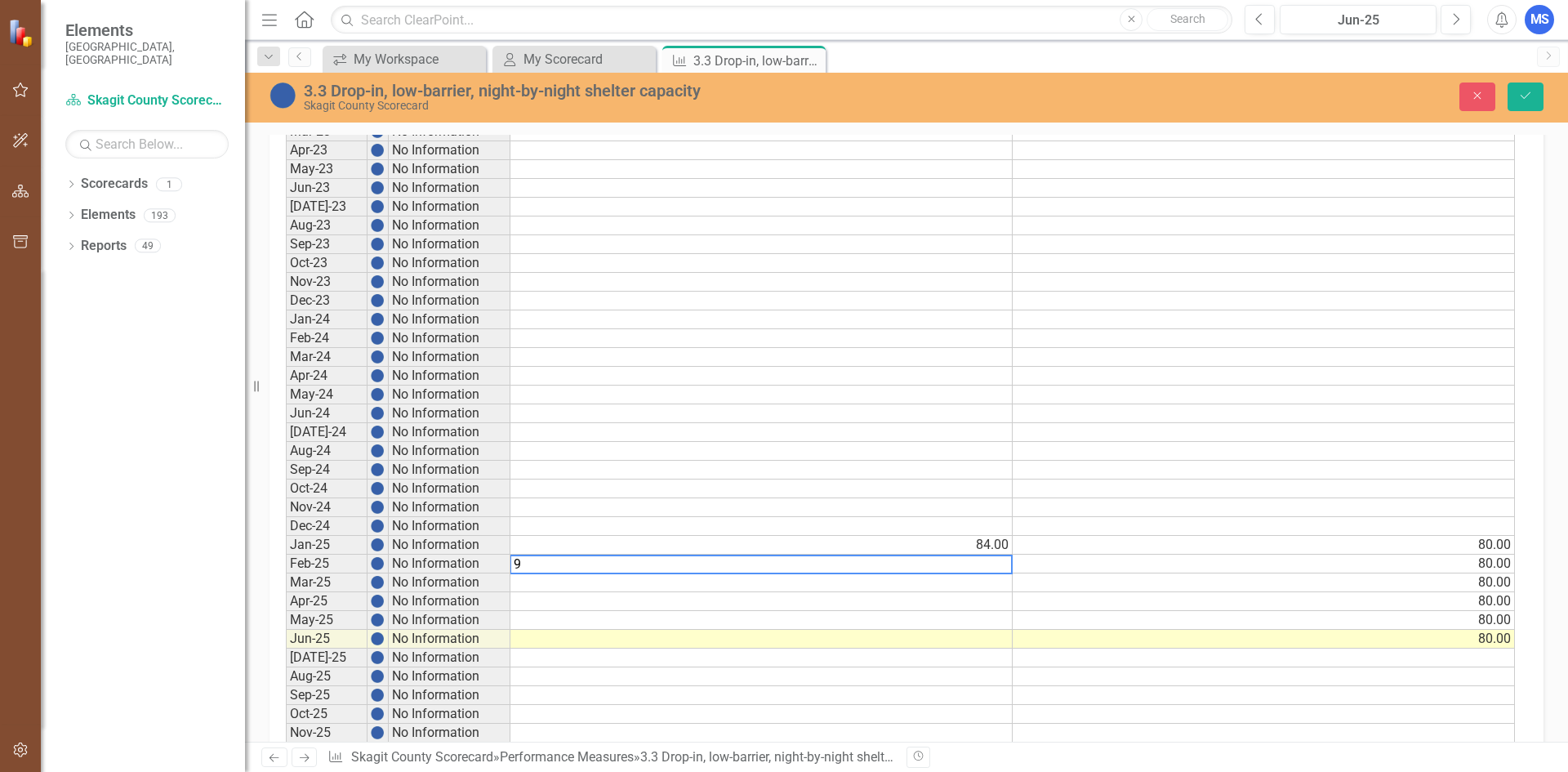 type on "92" 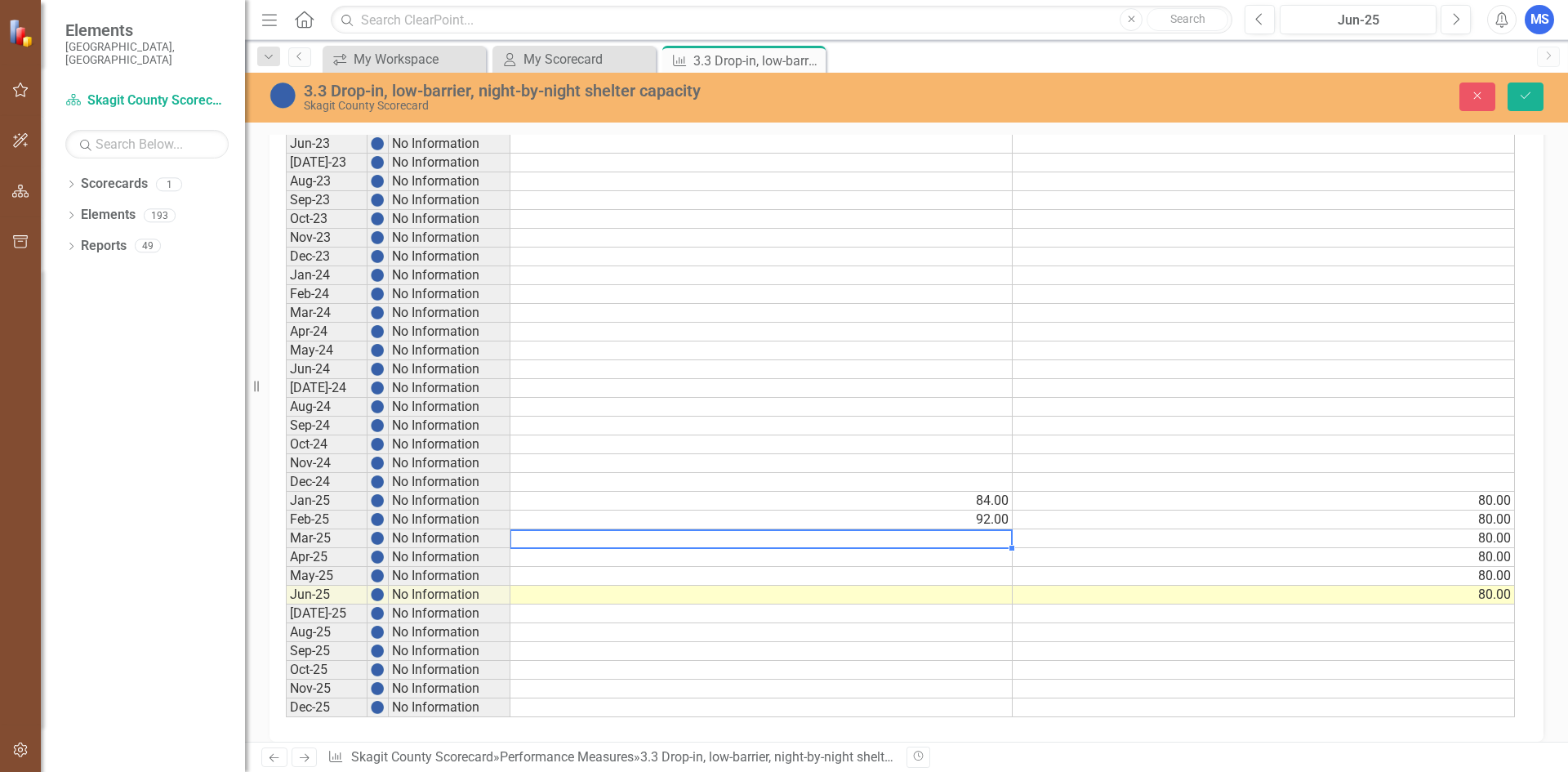 scroll, scrollTop: 827, scrollLeft: 0, axis: vertical 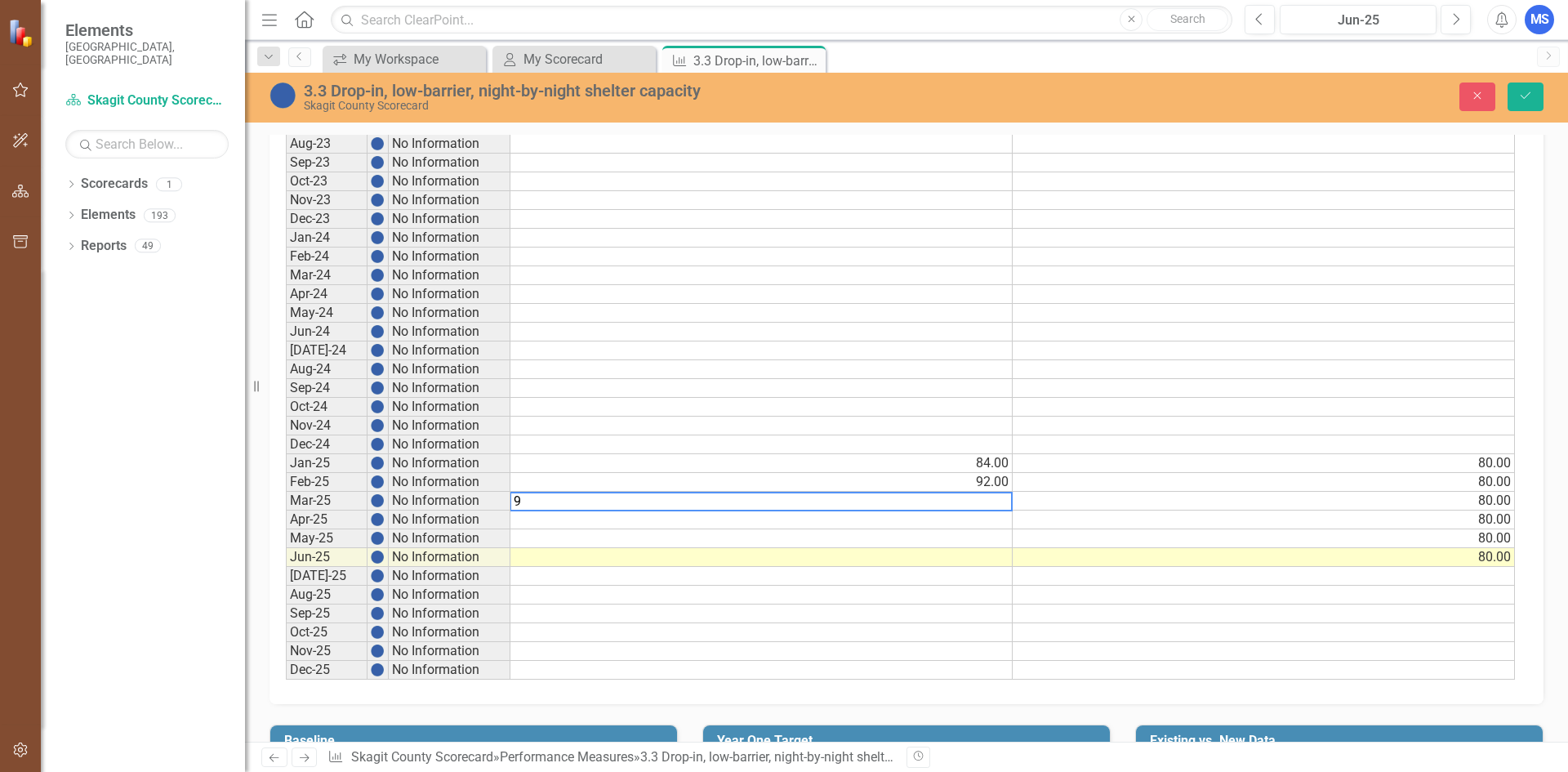 type on "94" 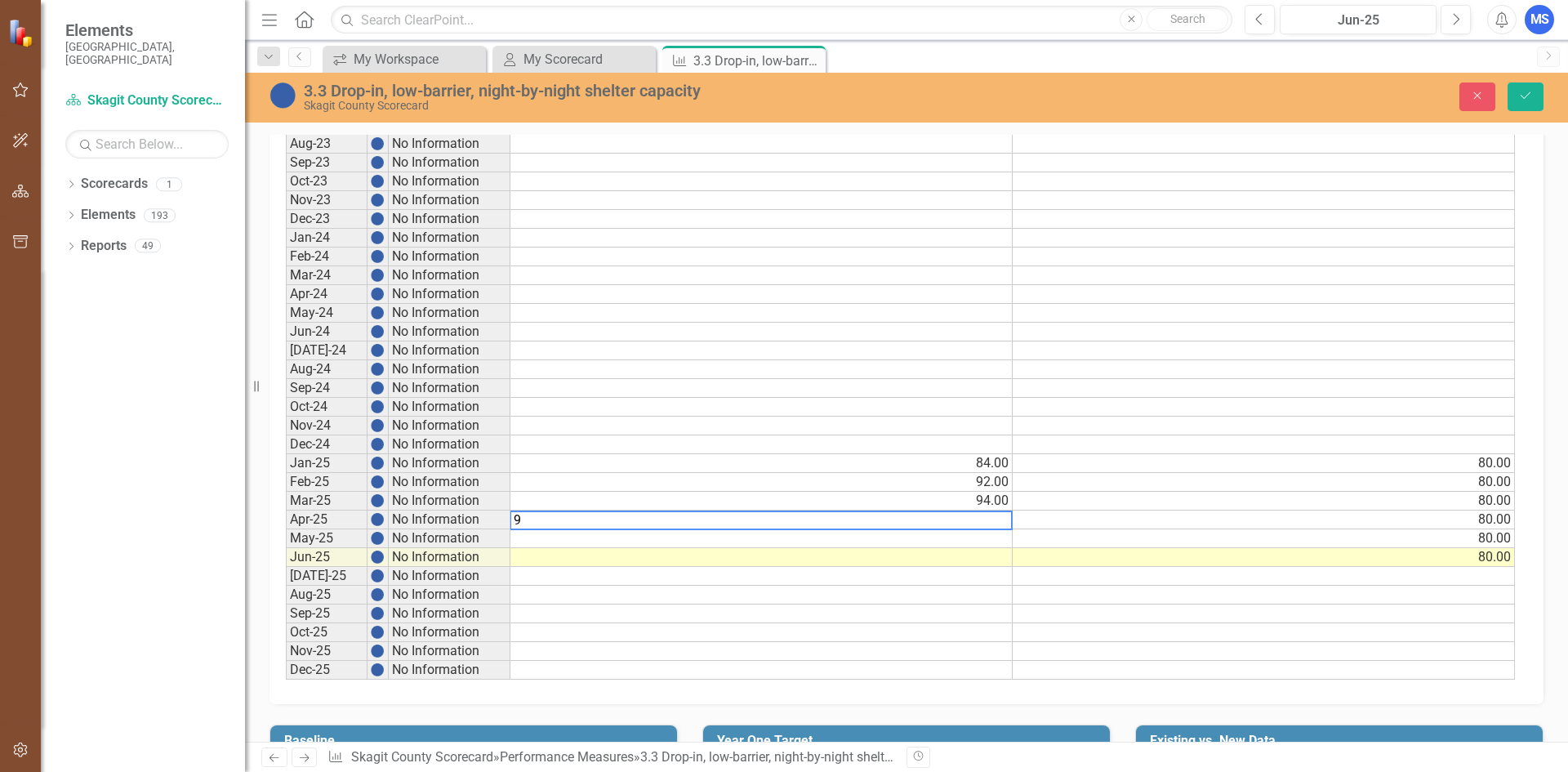 type on "90" 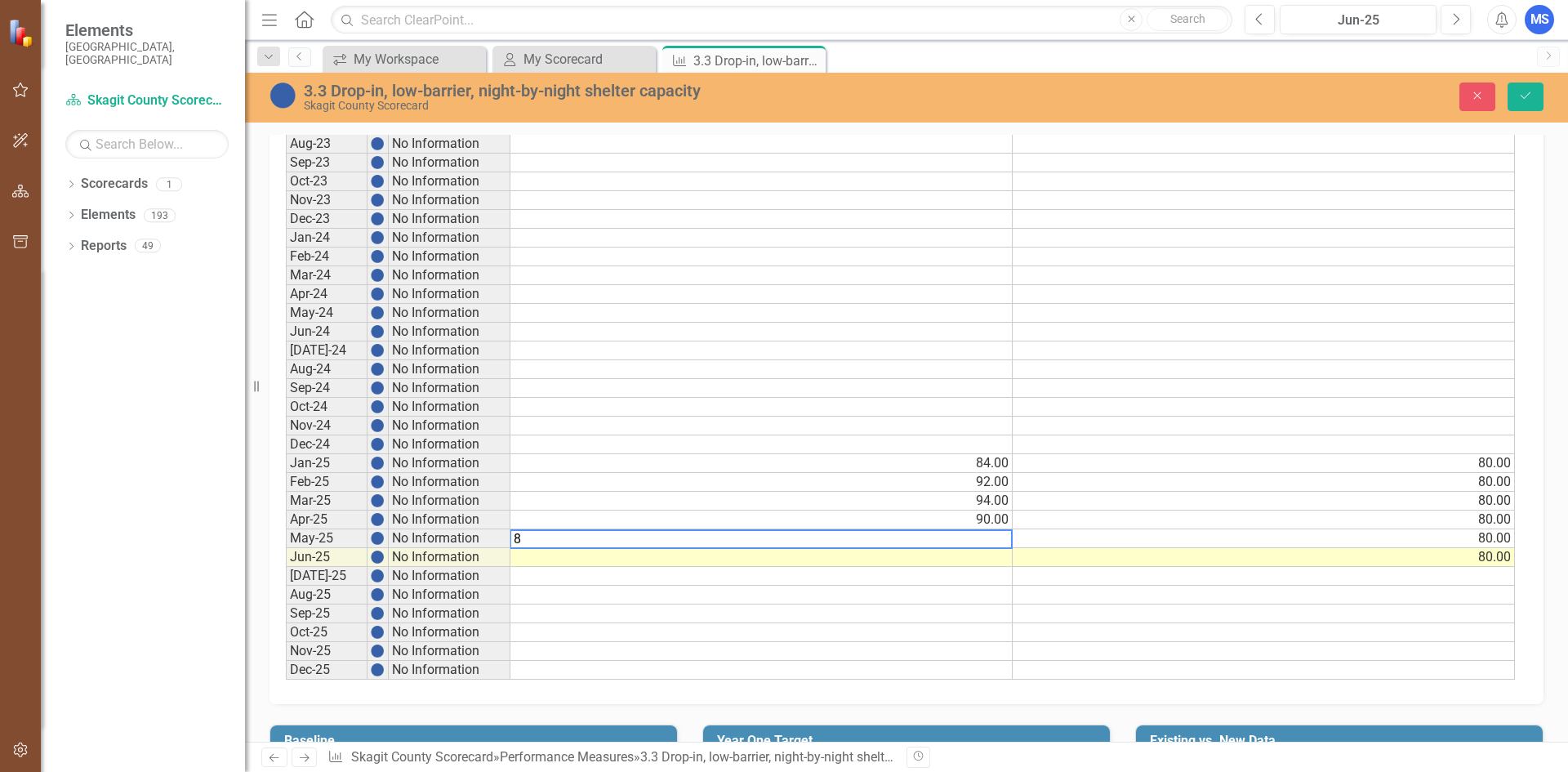 type on "85" 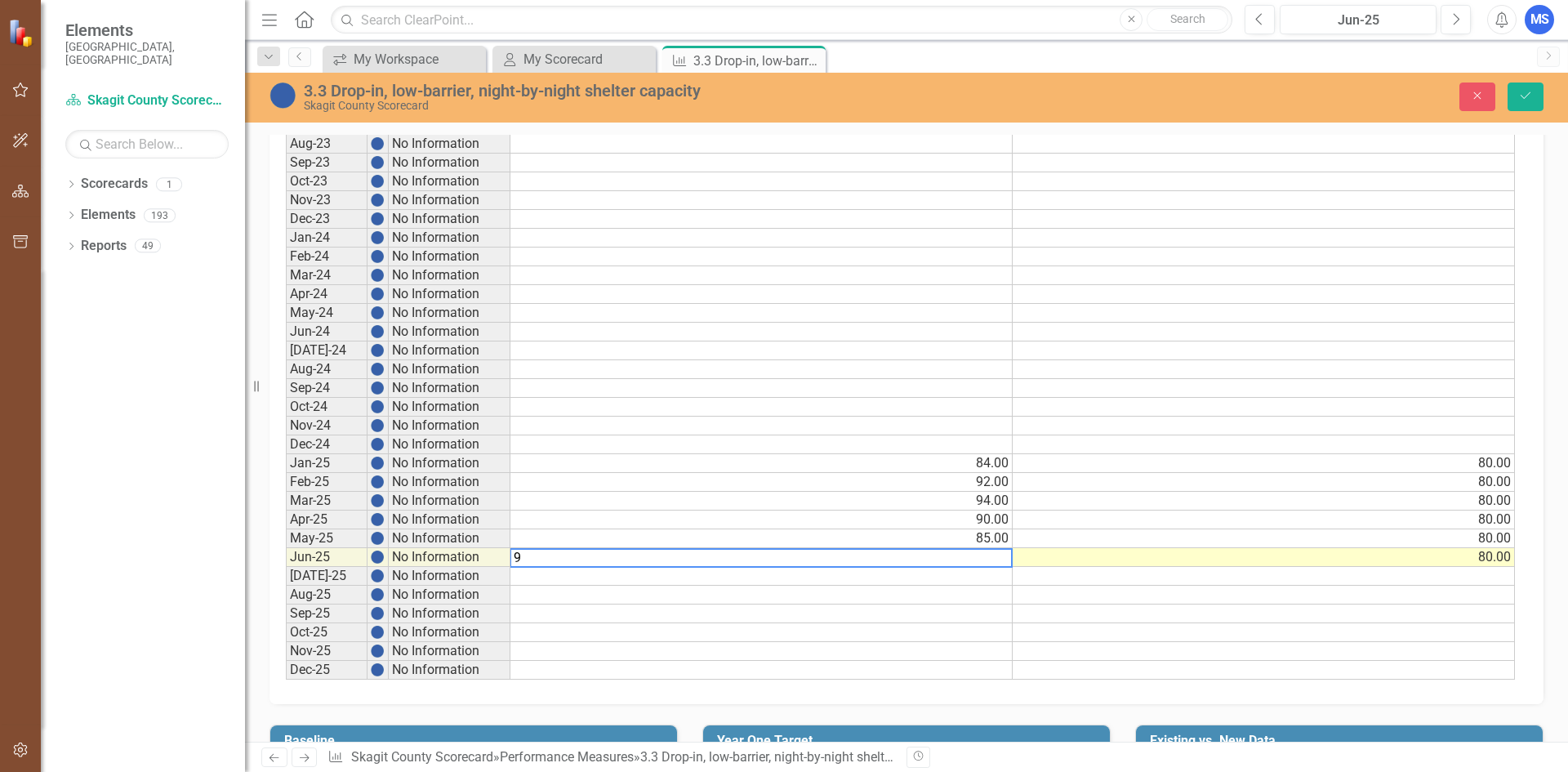 type on "90" 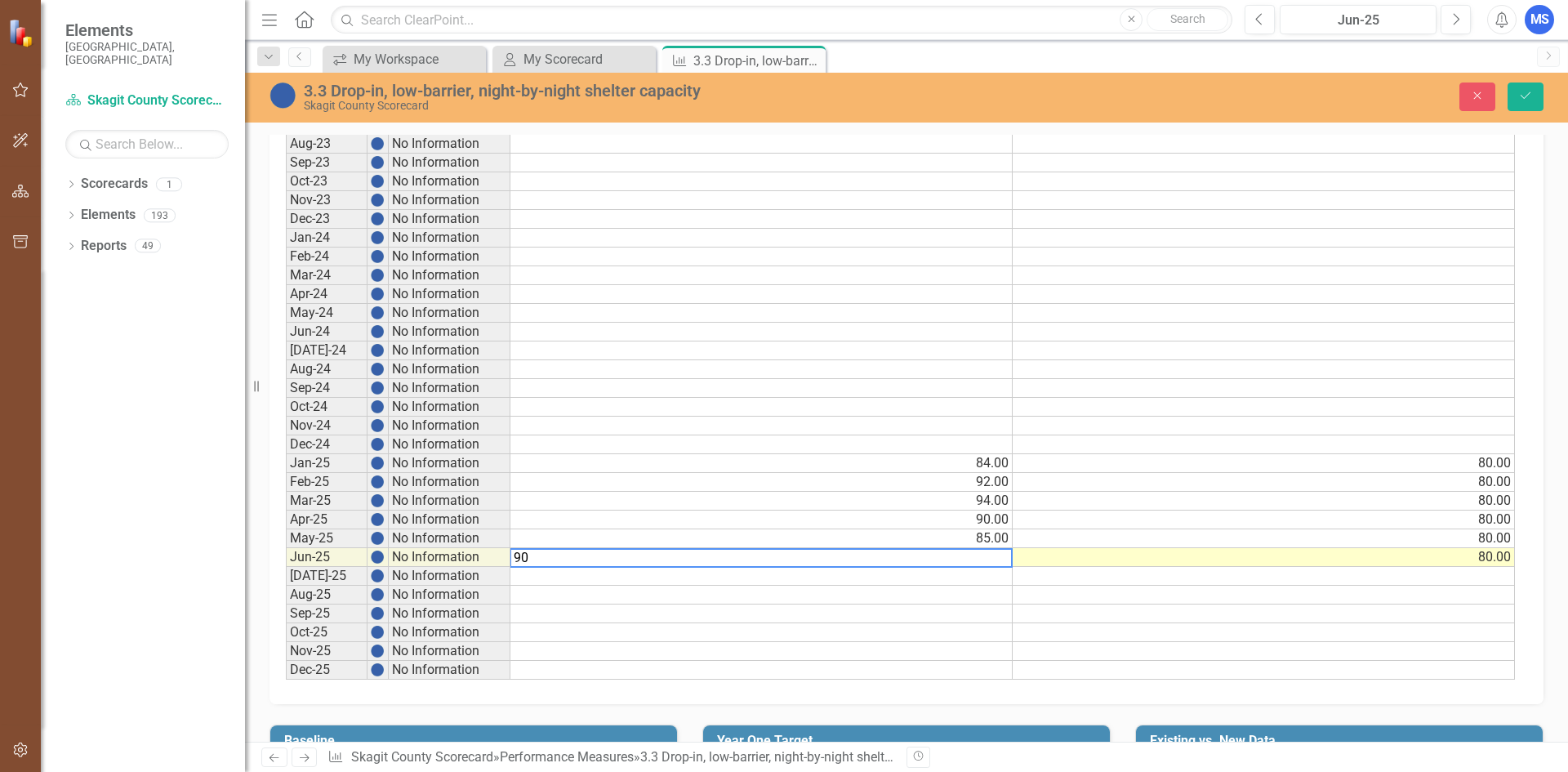 type 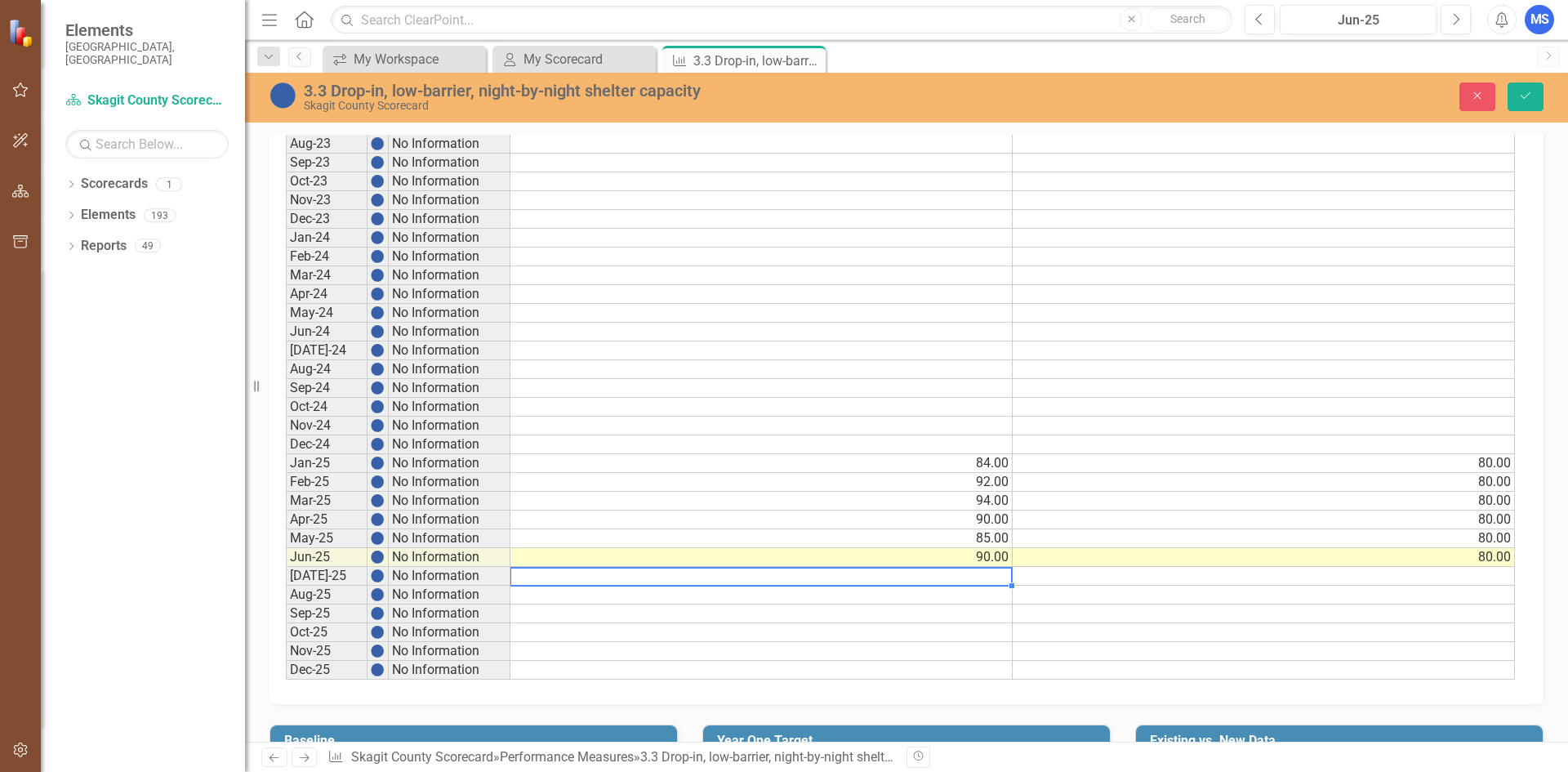 scroll, scrollTop: 908, scrollLeft: 0, axis: vertical 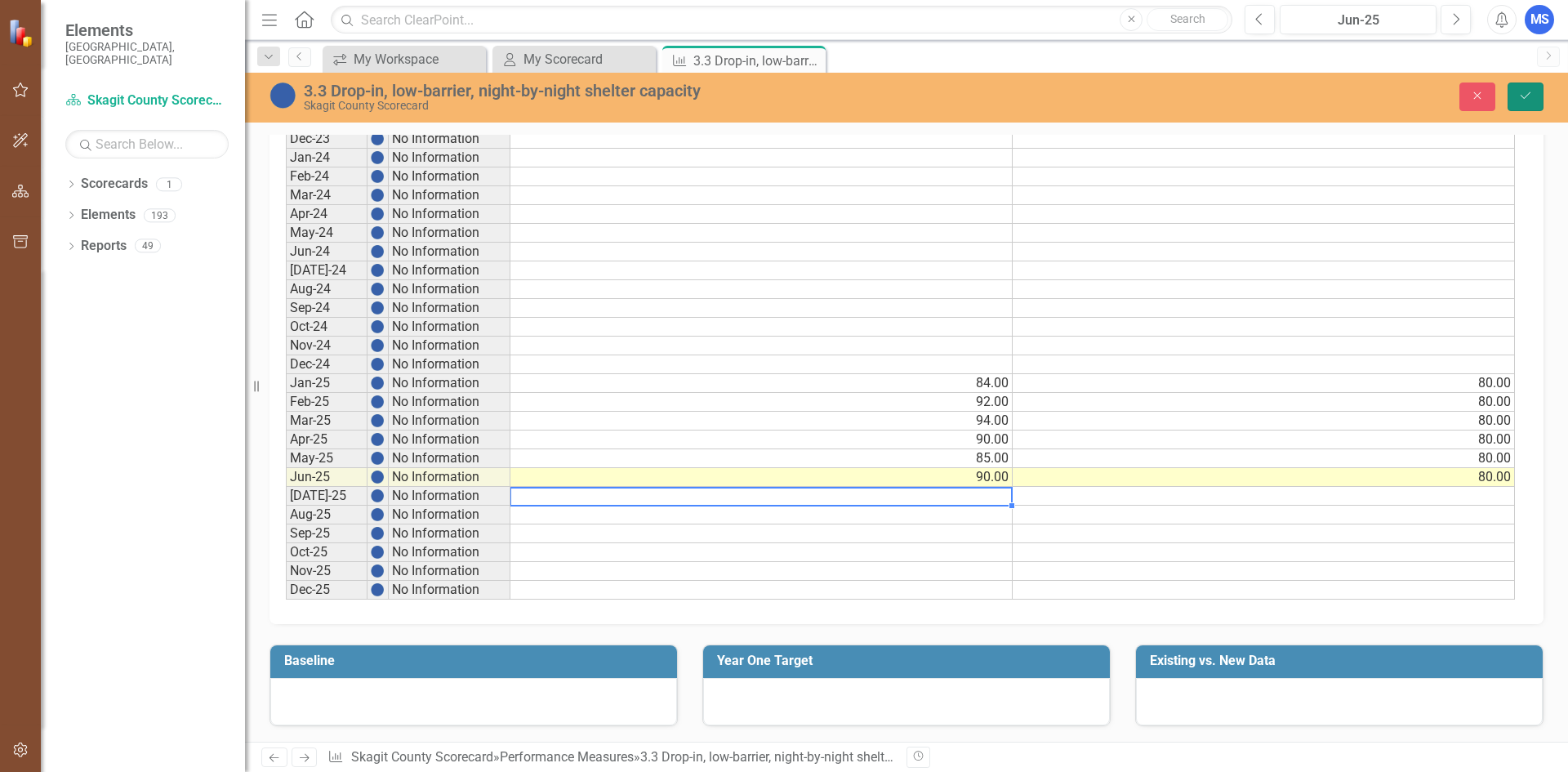 click on "Save" at bounding box center (1526, 96) 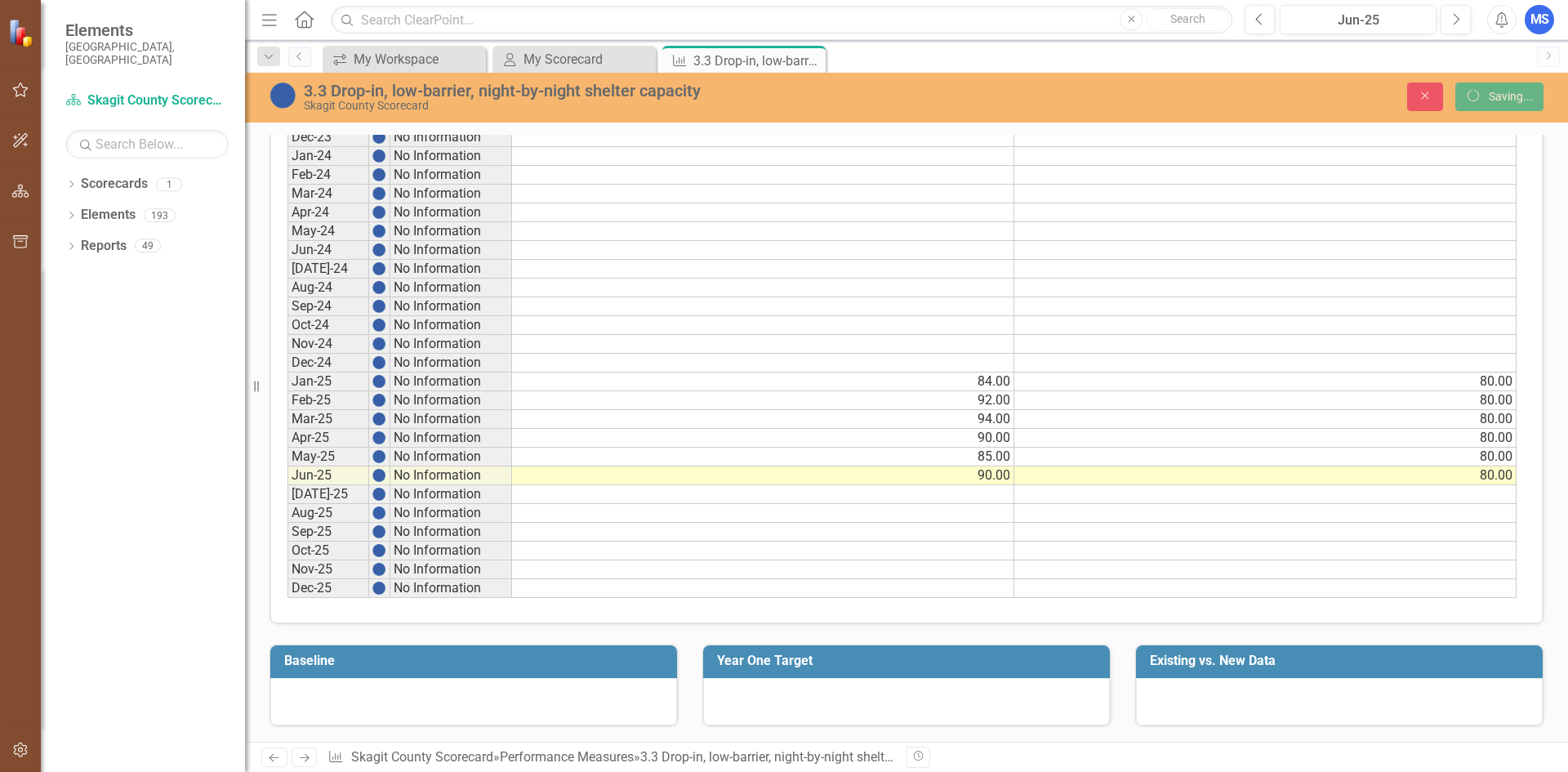 scroll, scrollTop: 902, scrollLeft: 0, axis: vertical 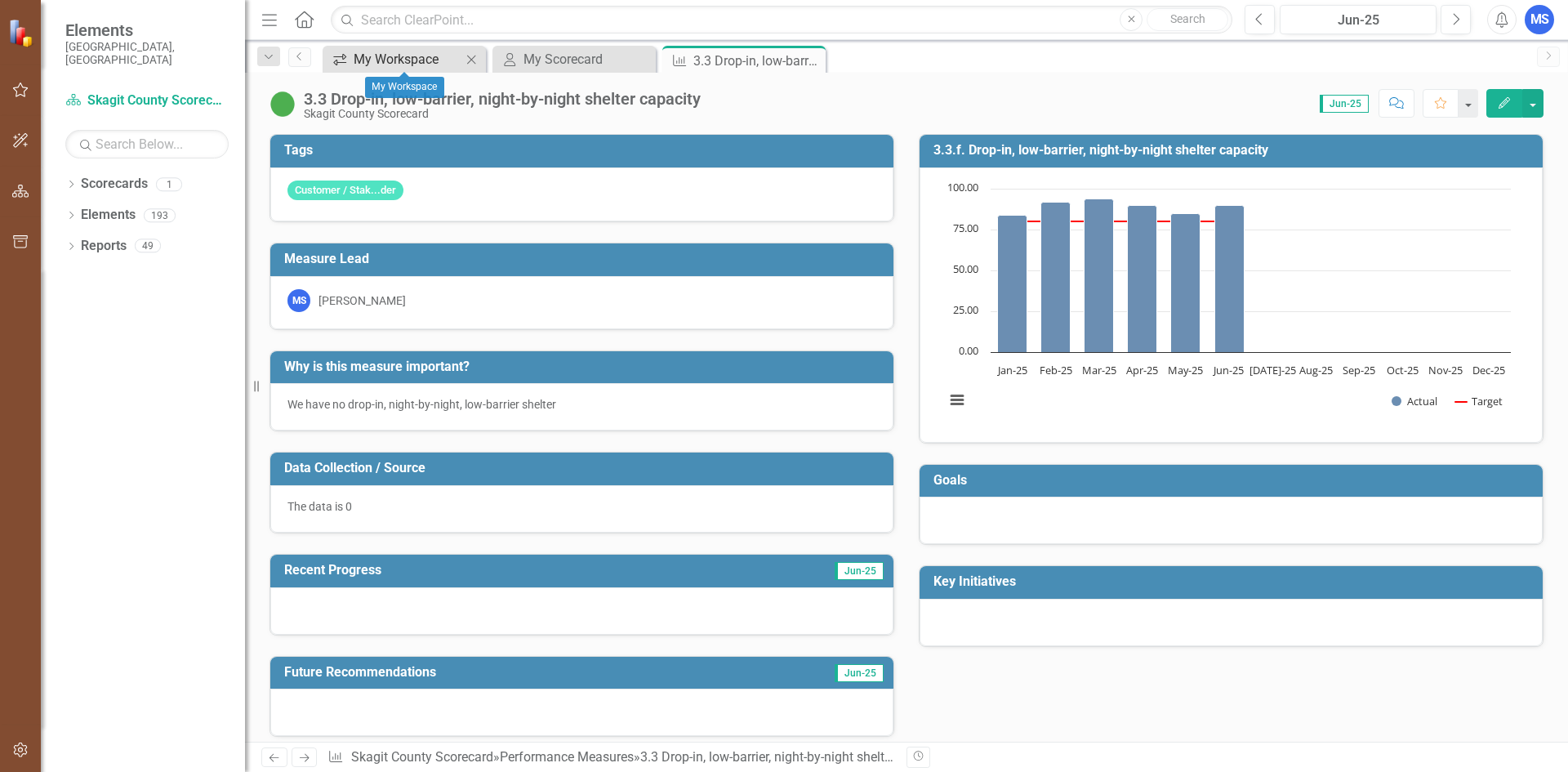 click on "My Workspace" at bounding box center (408, 59) 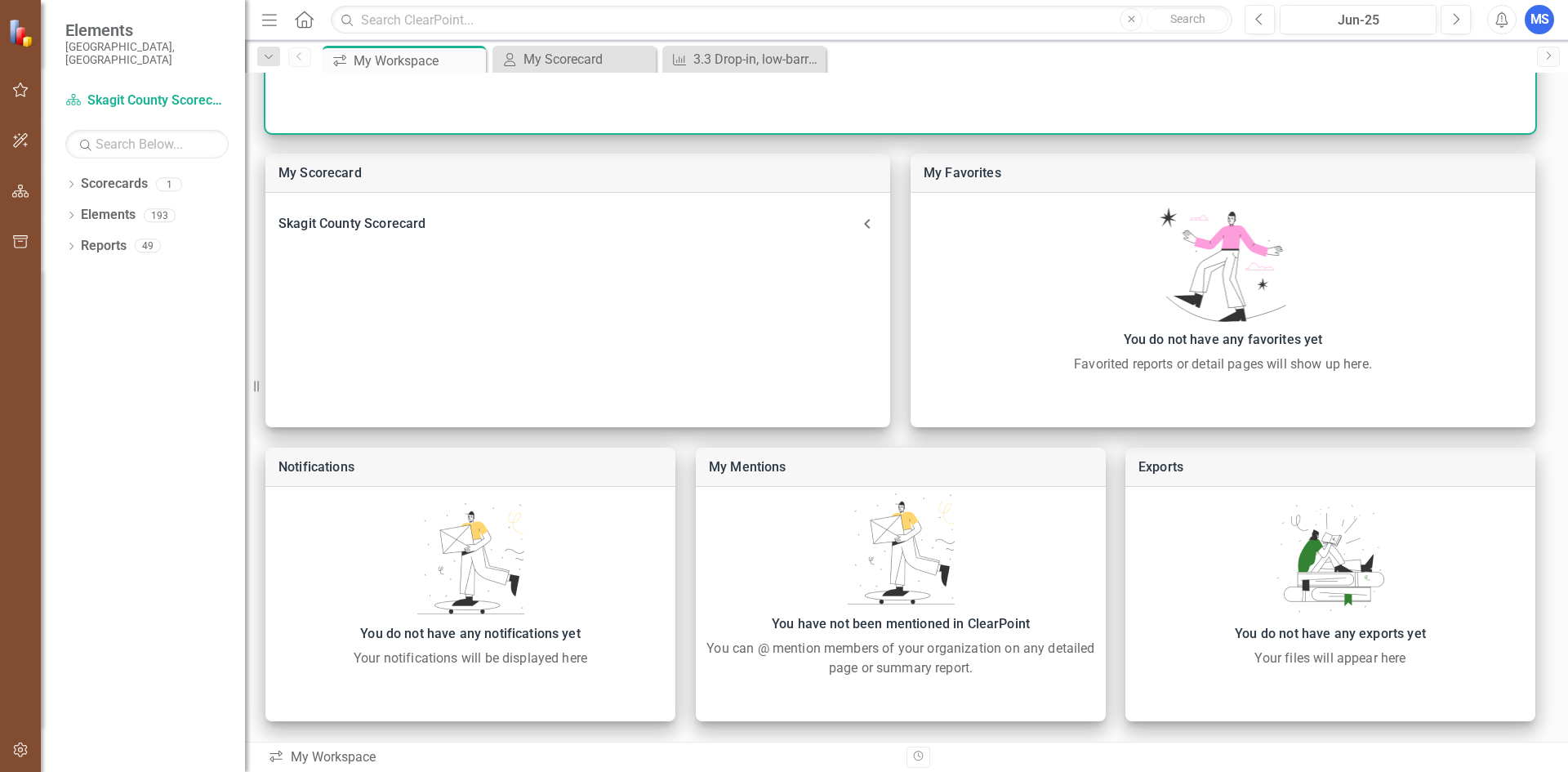 scroll, scrollTop: 0, scrollLeft: 0, axis: both 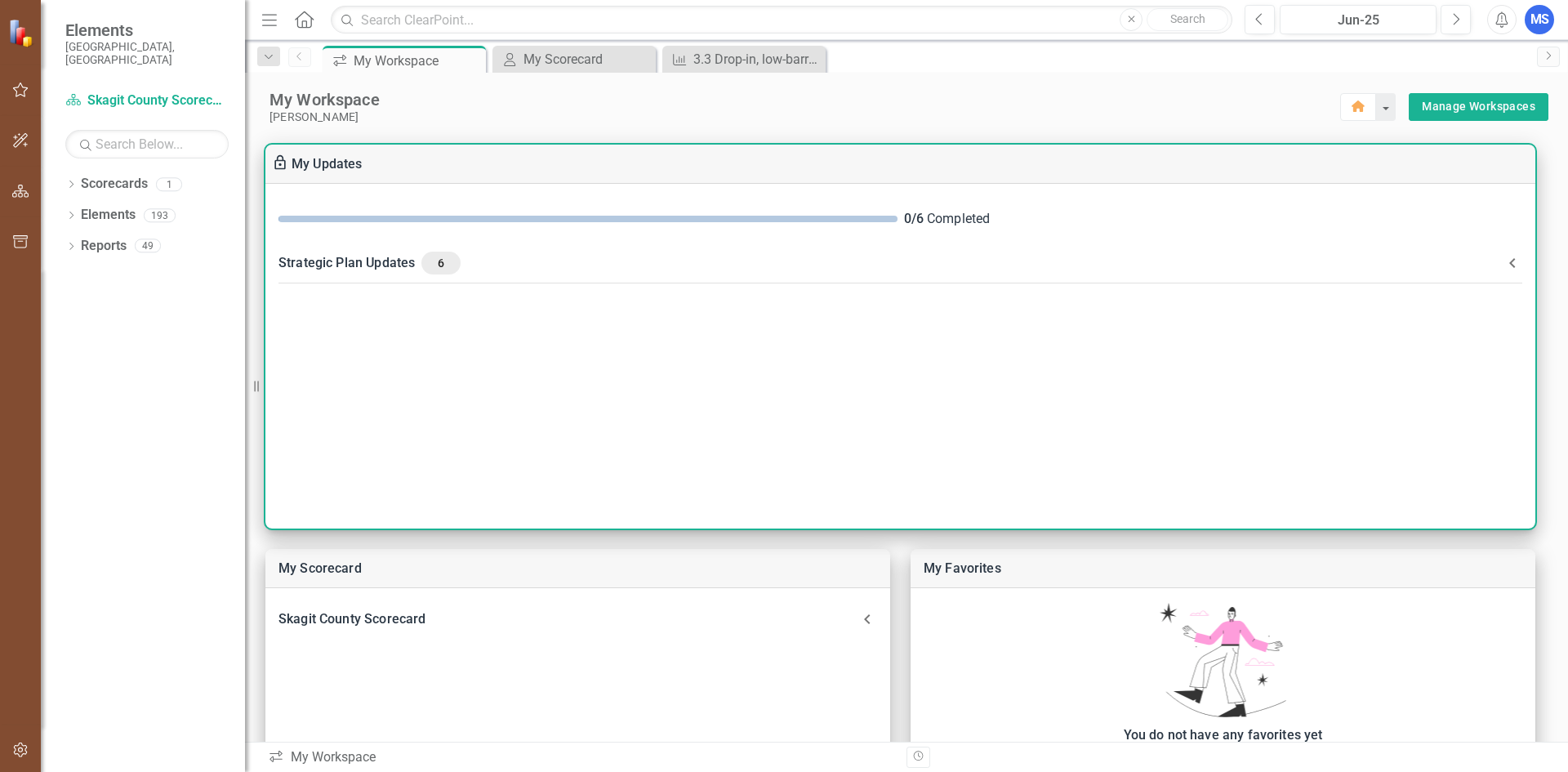 click on "Strategic Plan Updates 6" at bounding box center (890, 263) 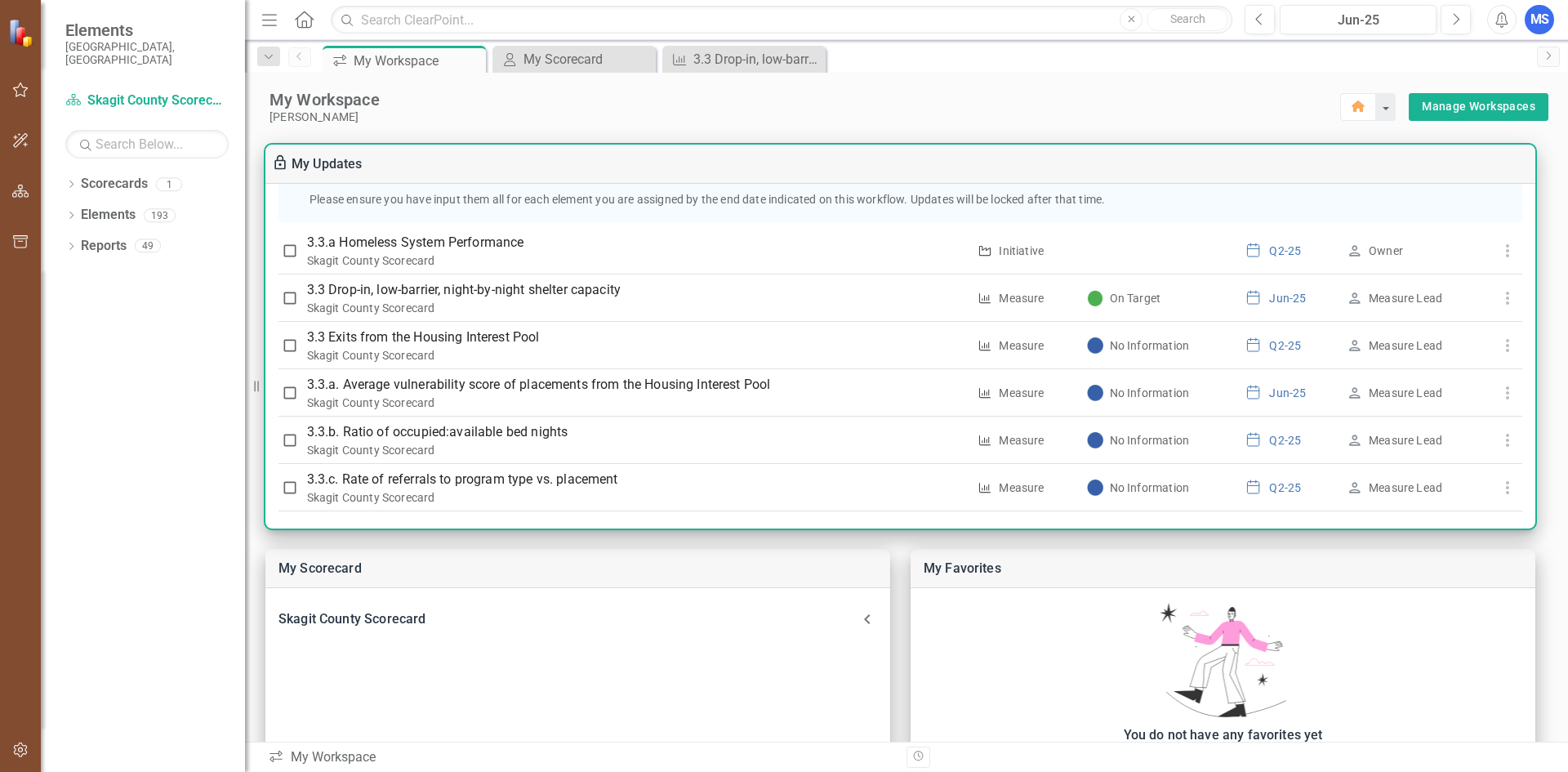 scroll, scrollTop: 428, scrollLeft: 0, axis: vertical 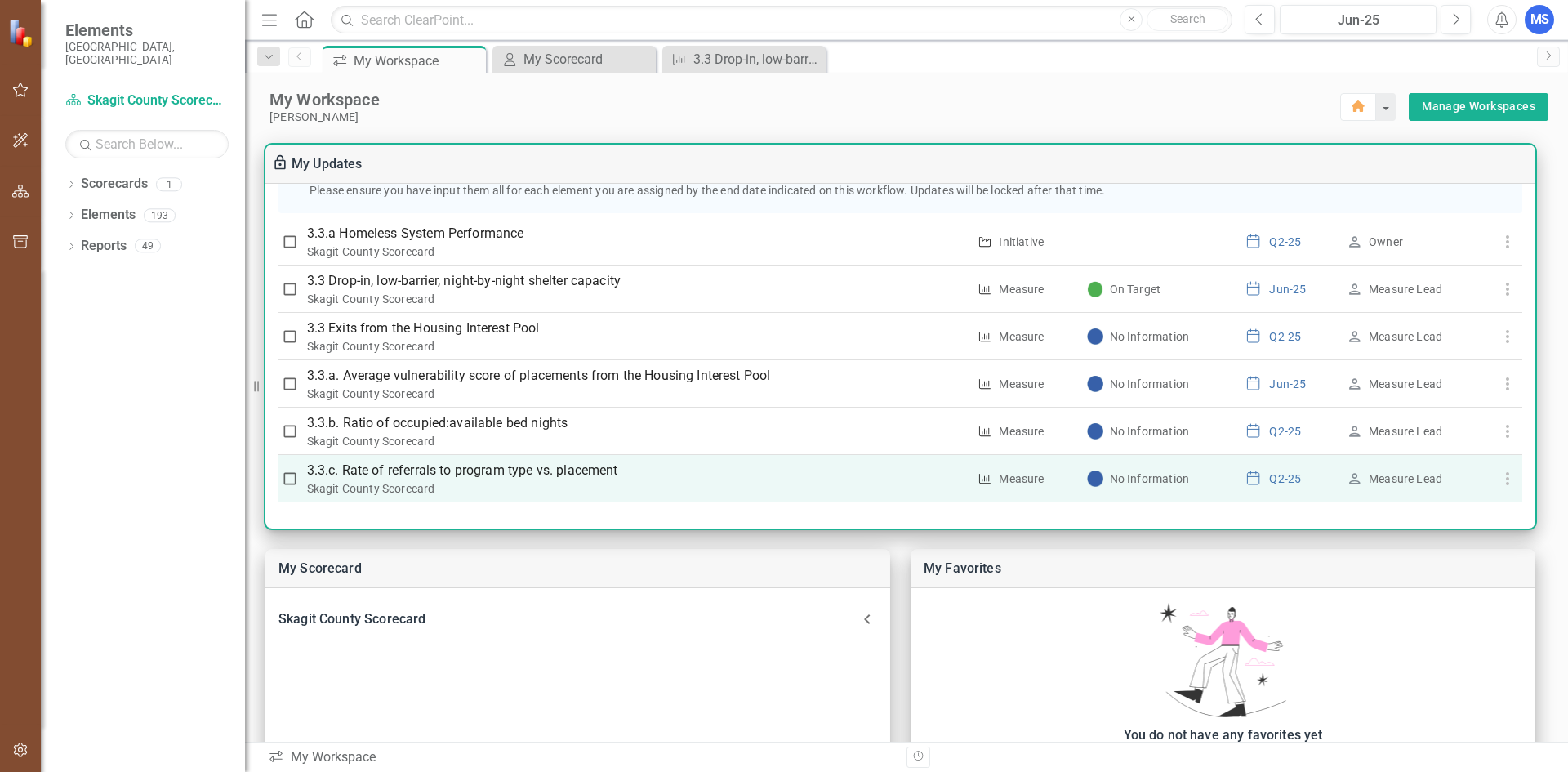 click on "3.3.c. Rate of referrals to program type vs. placement" at bounding box center (637, 471) 